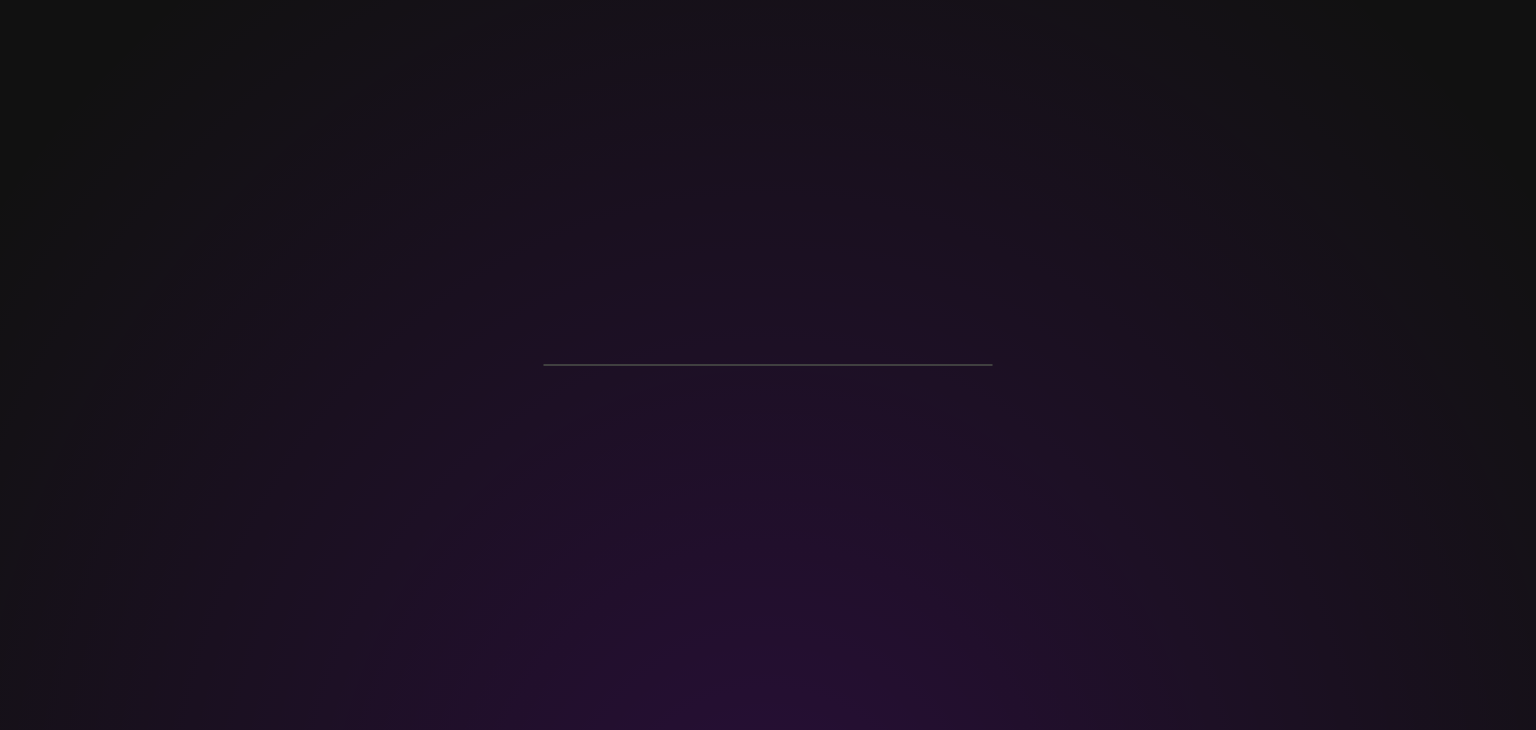 scroll, scrollTop: 0, scrollLeft: 0, axis: both 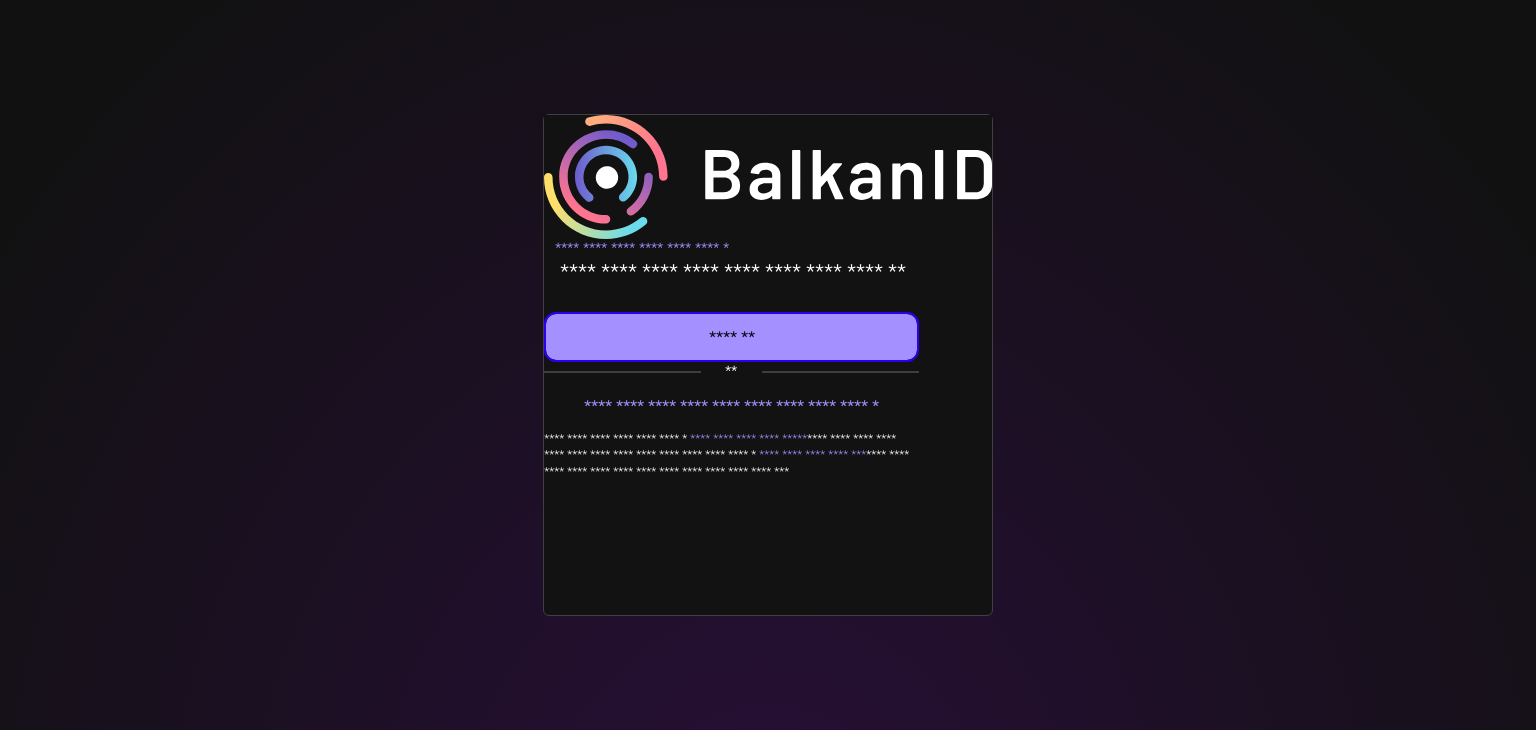 click on "*******" at bounding box center (731, 337) 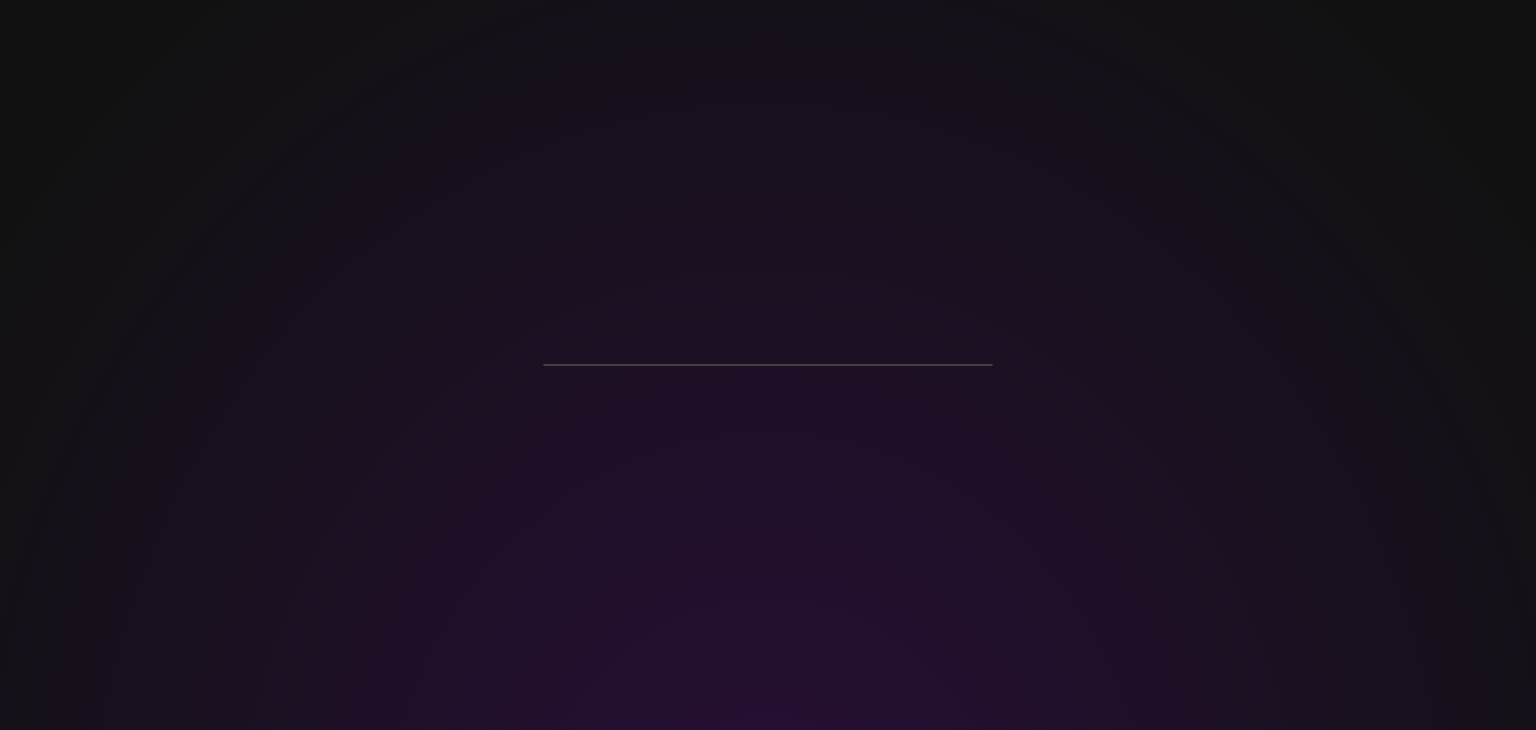 scroll, scrollTop: 0, scrollLeft: 0, axis: both 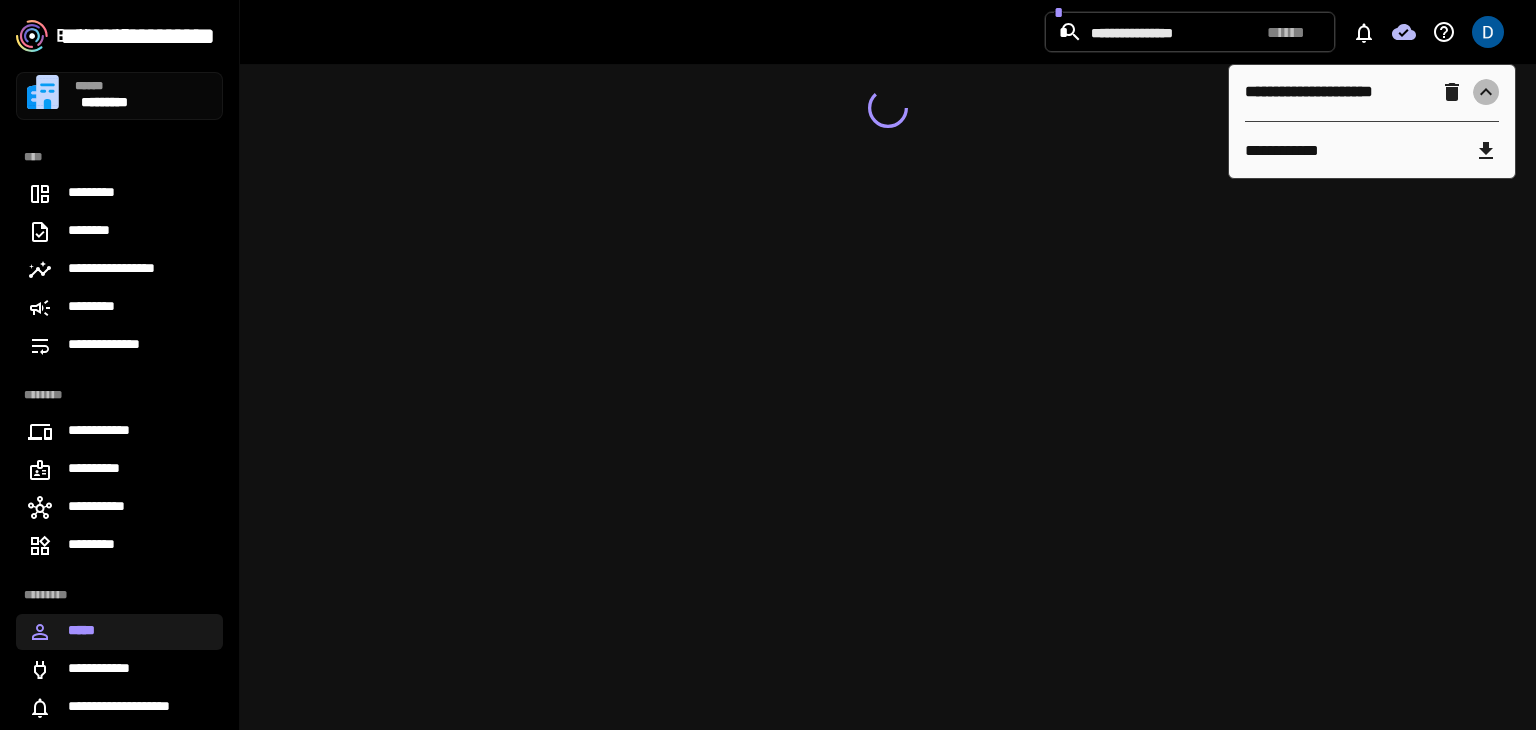 click 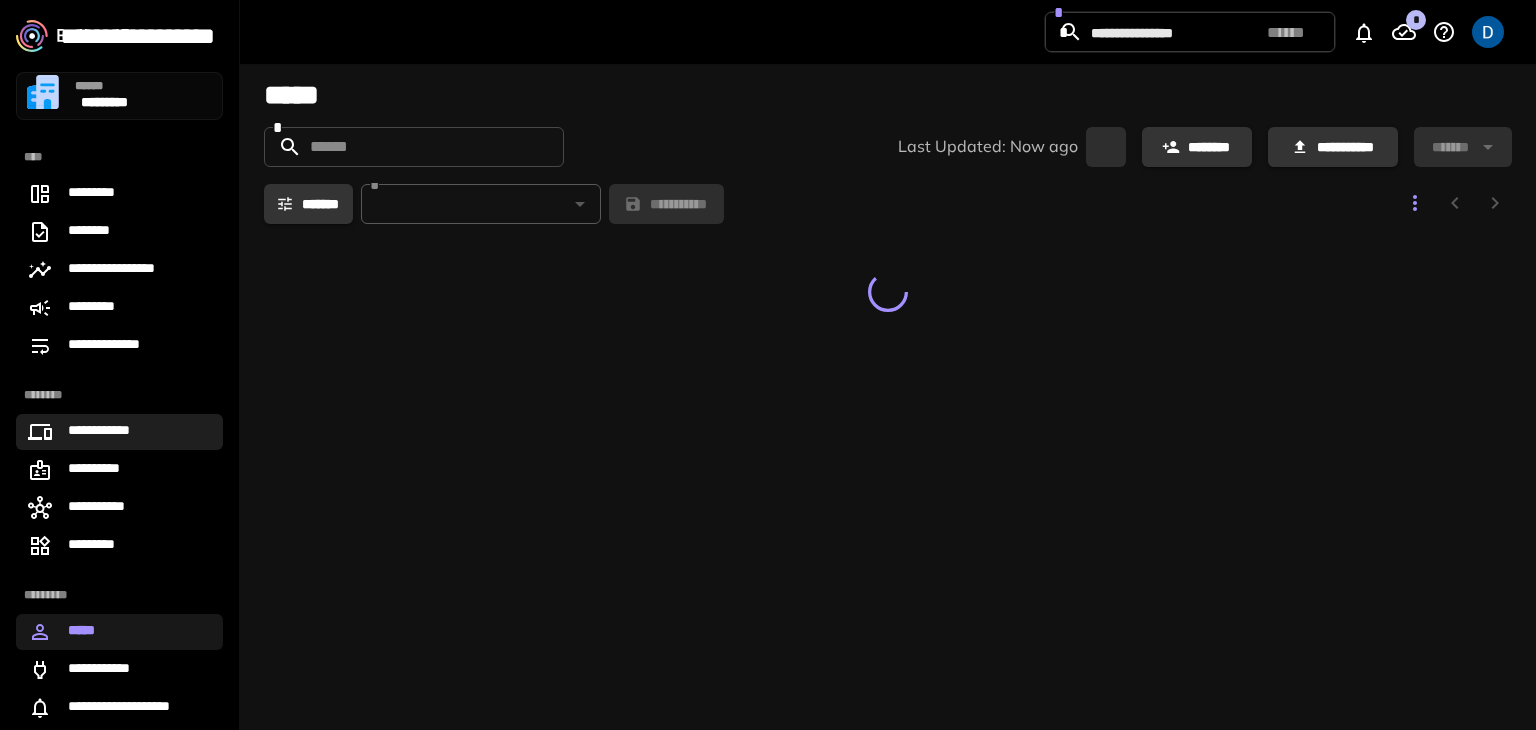 click on "**********" at bounding box center (119, 432) 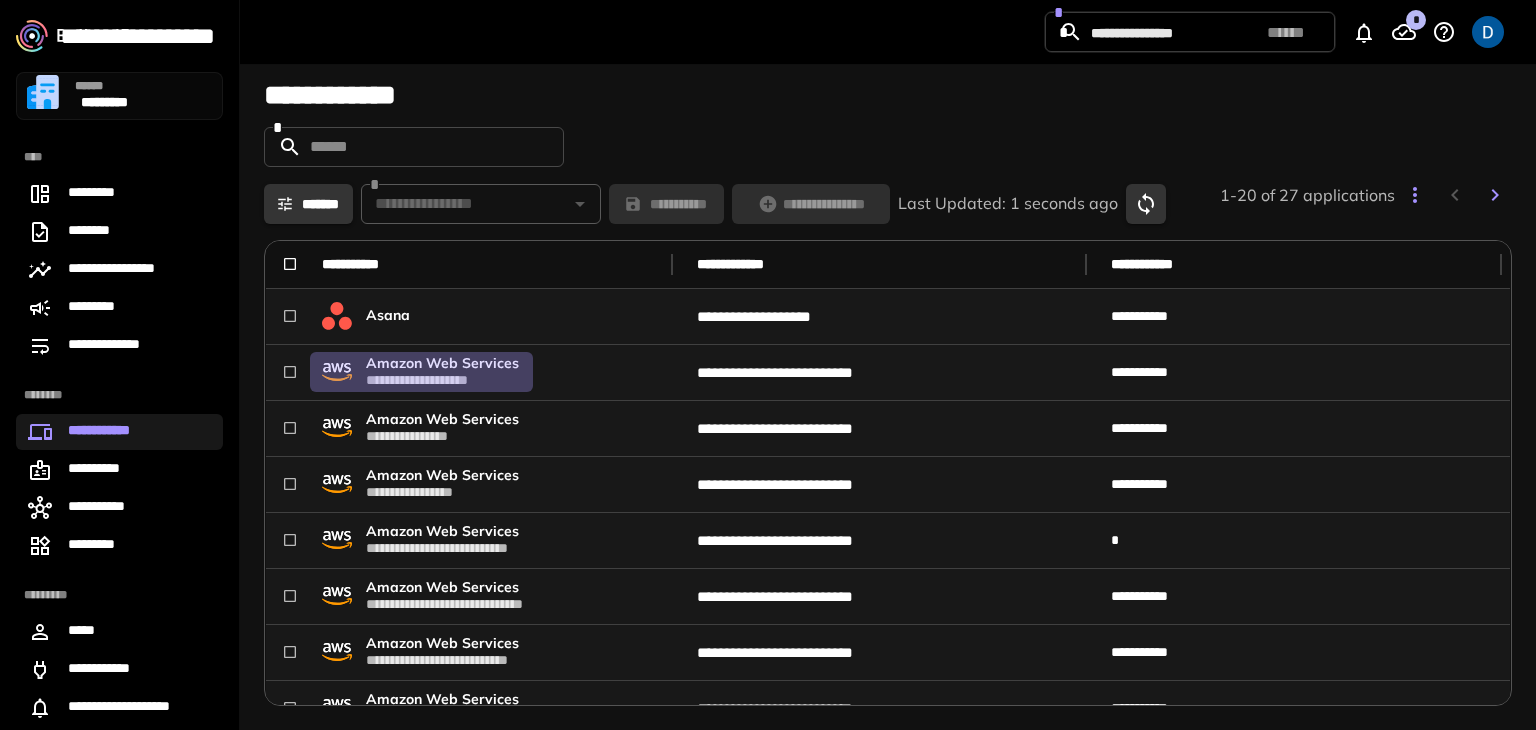 click on "**********" at bounding box center (443, 380) 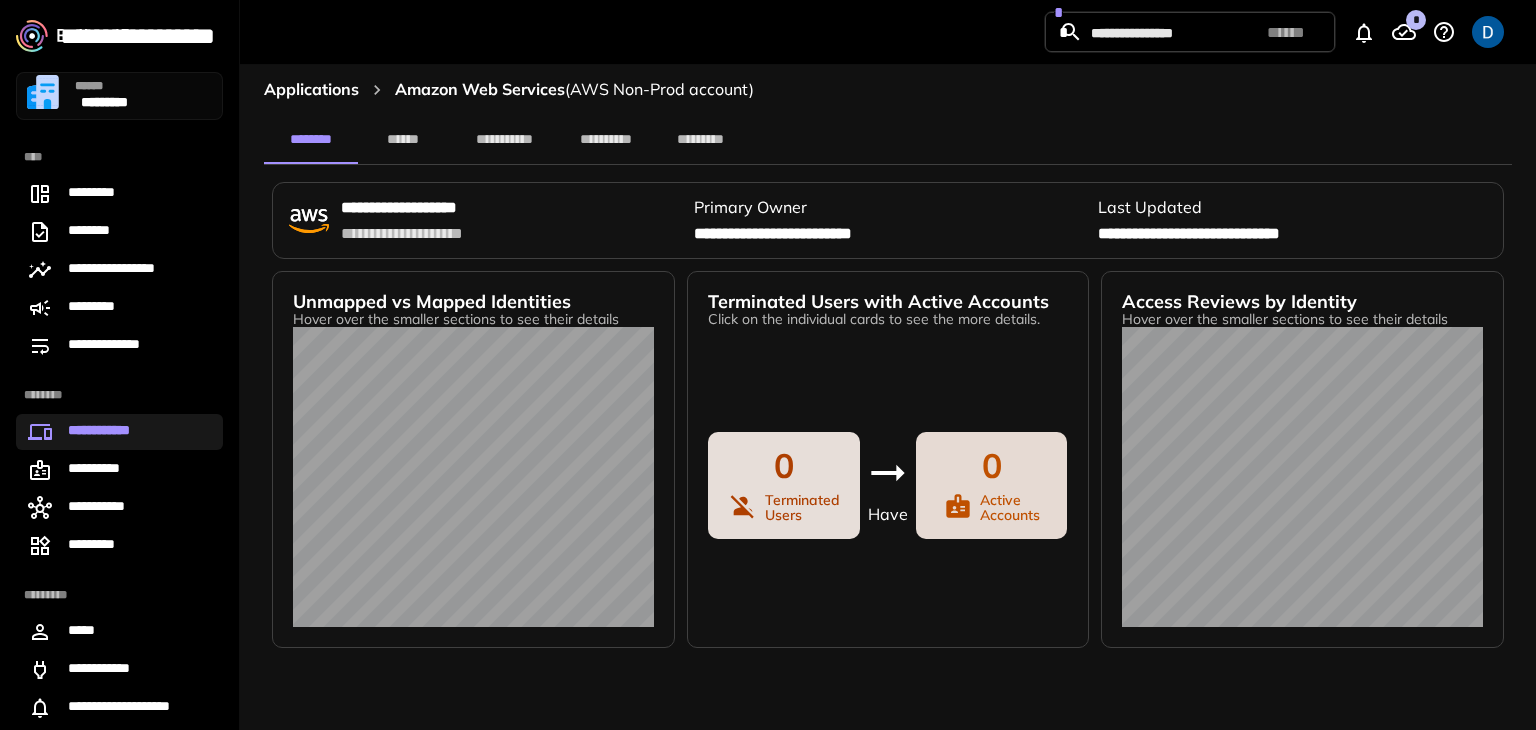 click on "applications" at bounding box center (311, 90) 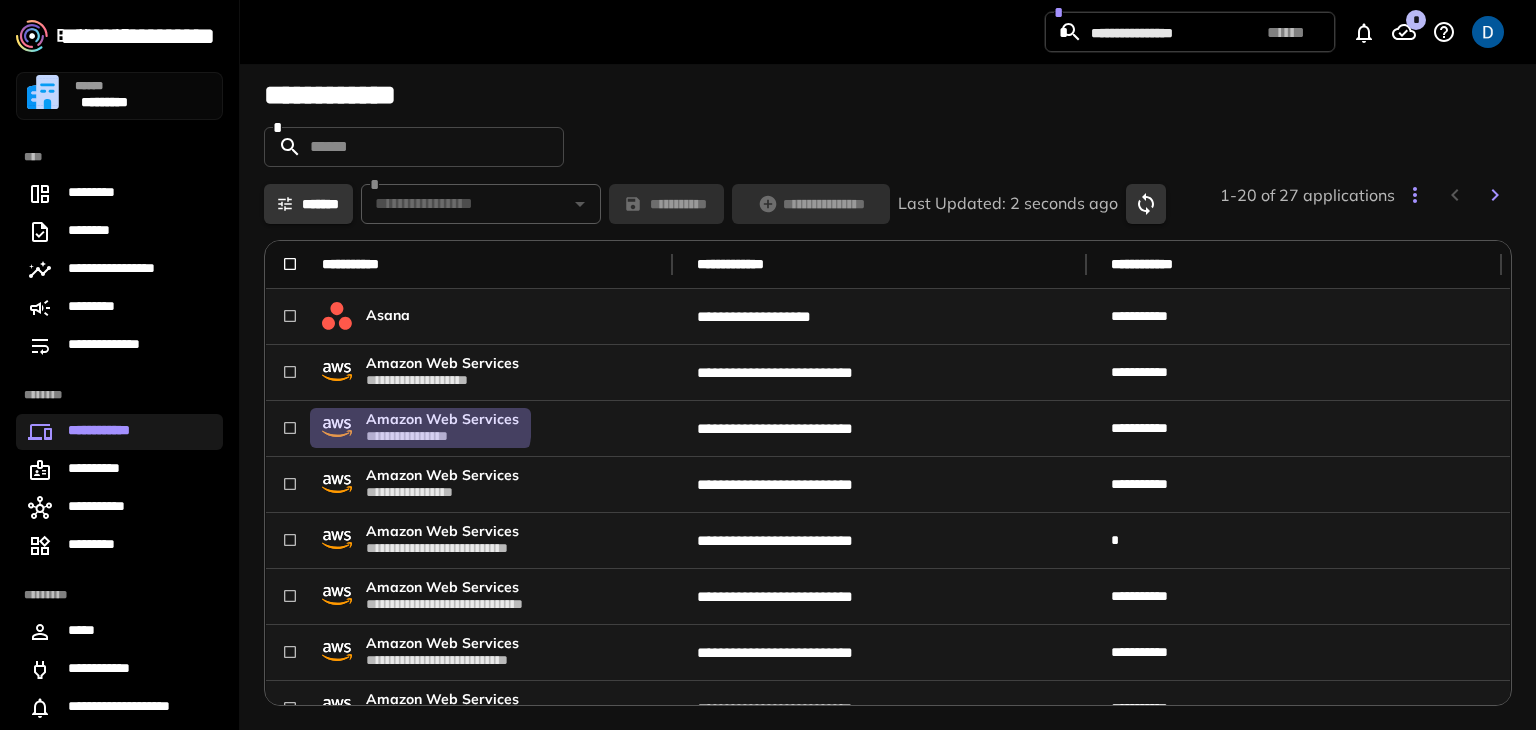click on "Amazon Web Services" at bounding box center [442, 419] 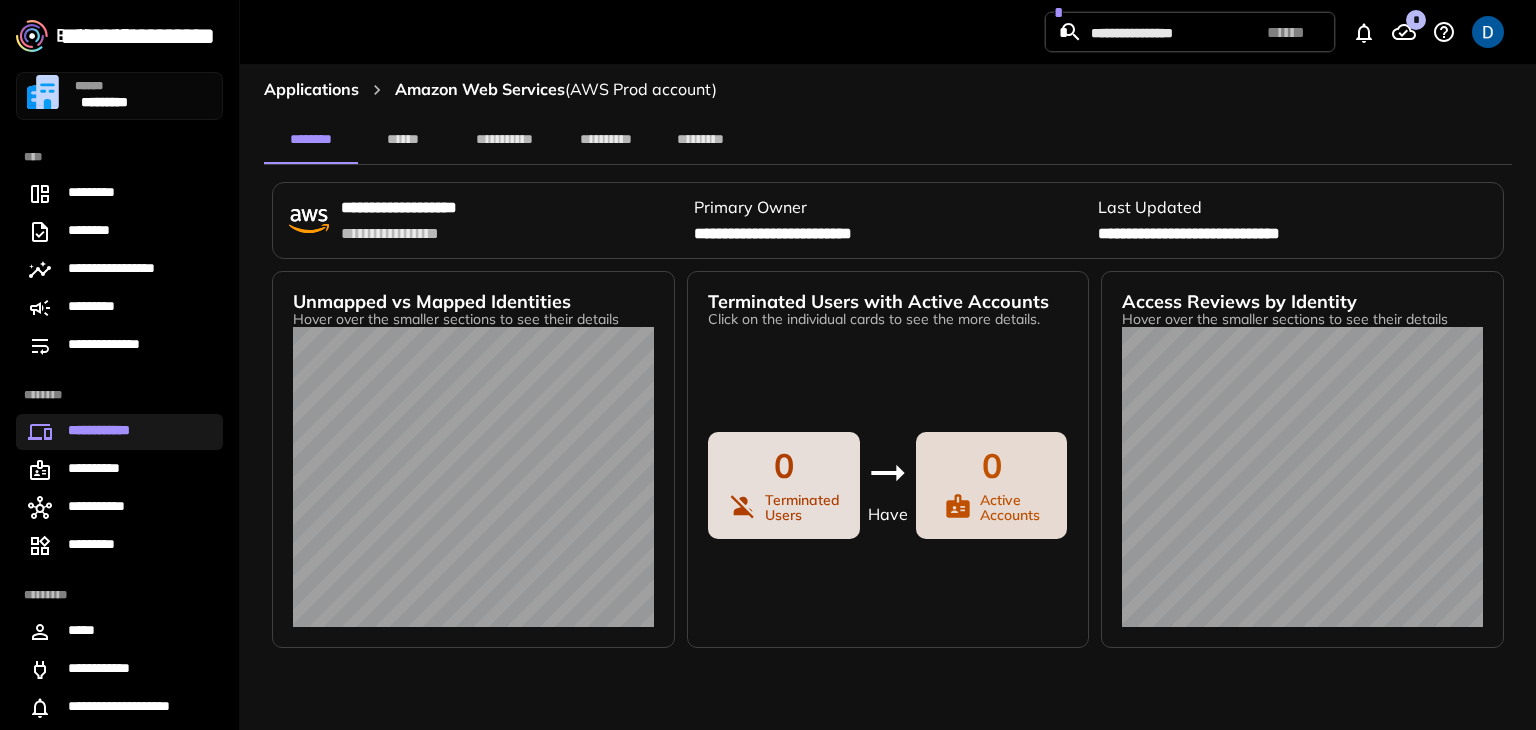 click on "applications" at bounding box center (311, 90) 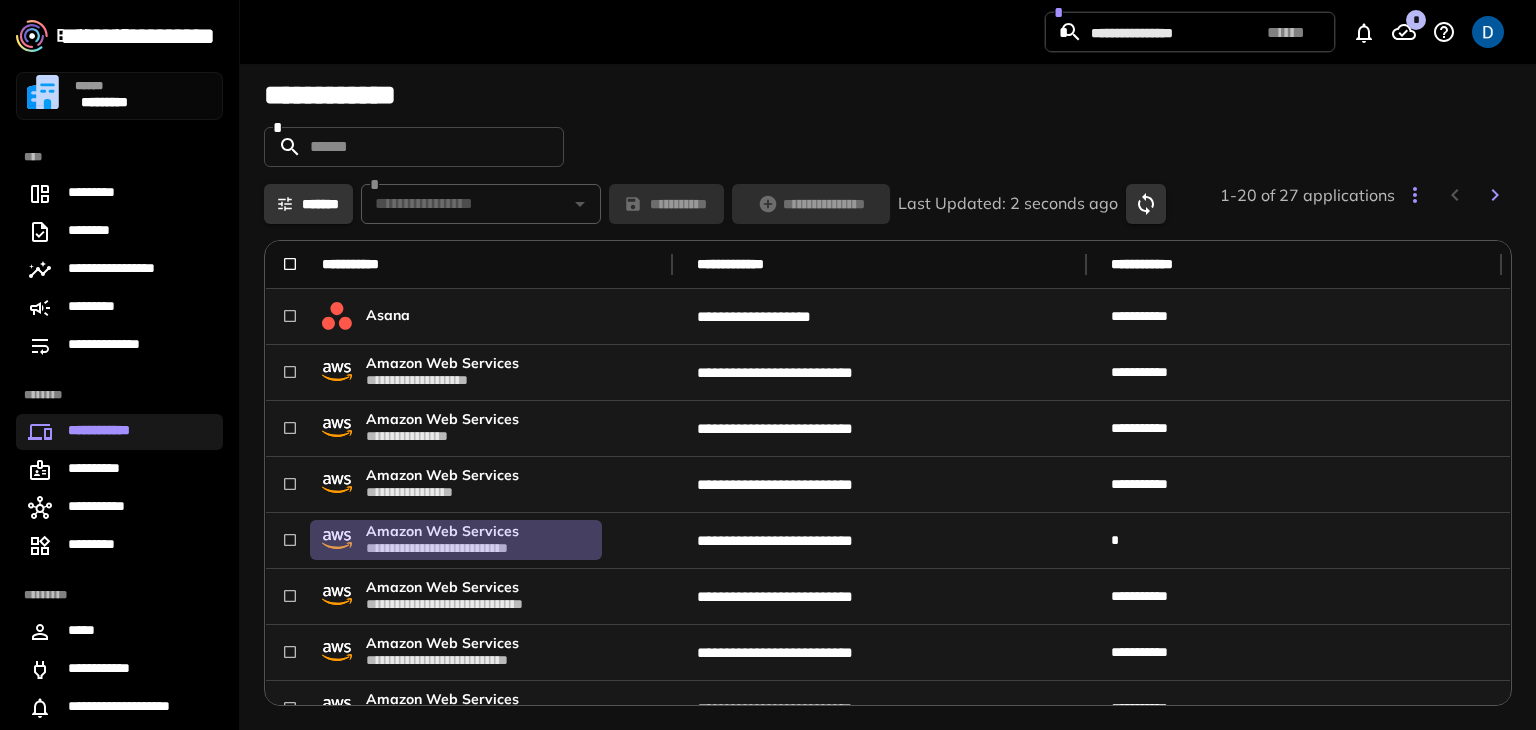 click on "**********" at bounding box center (478, 548) 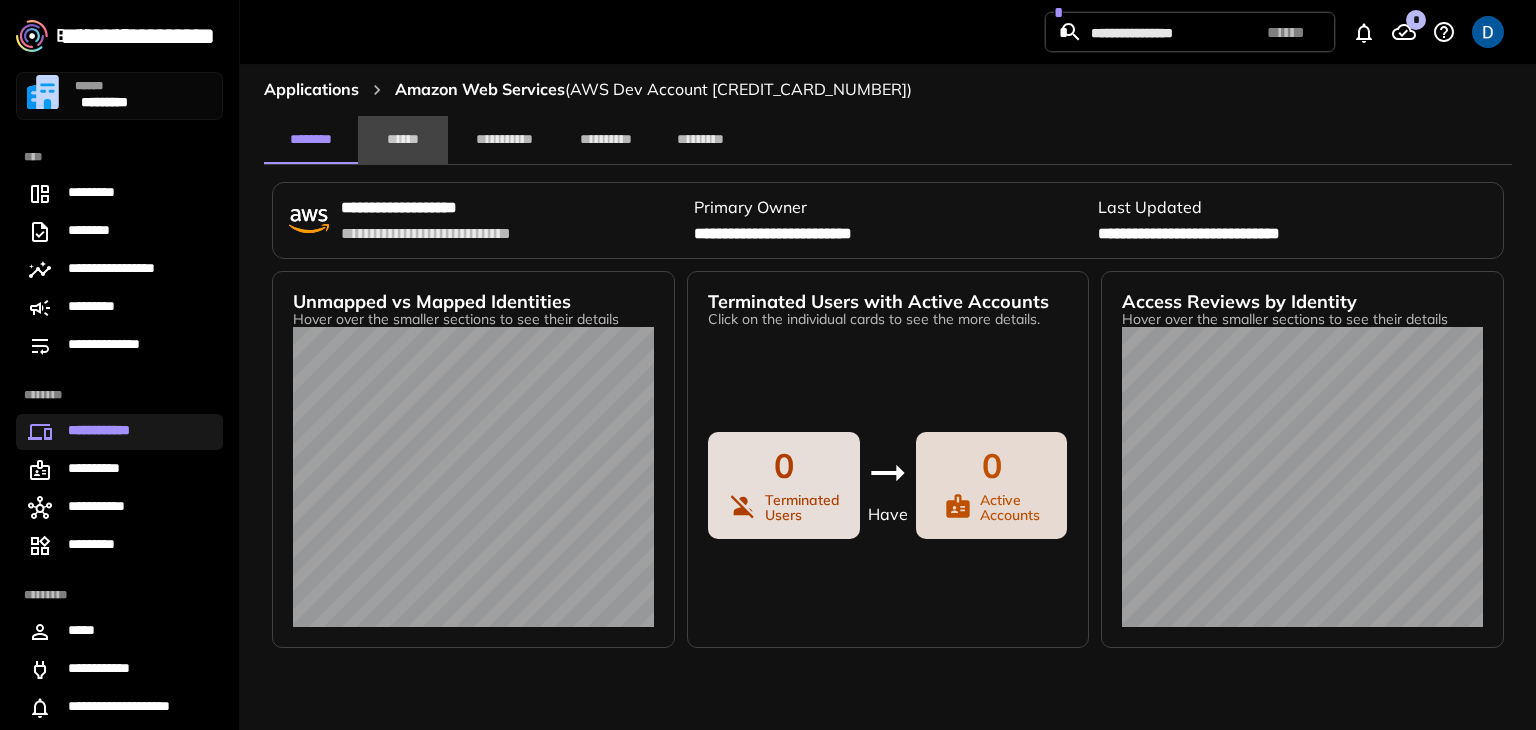 click on "******" at bounding box center (403, 140) 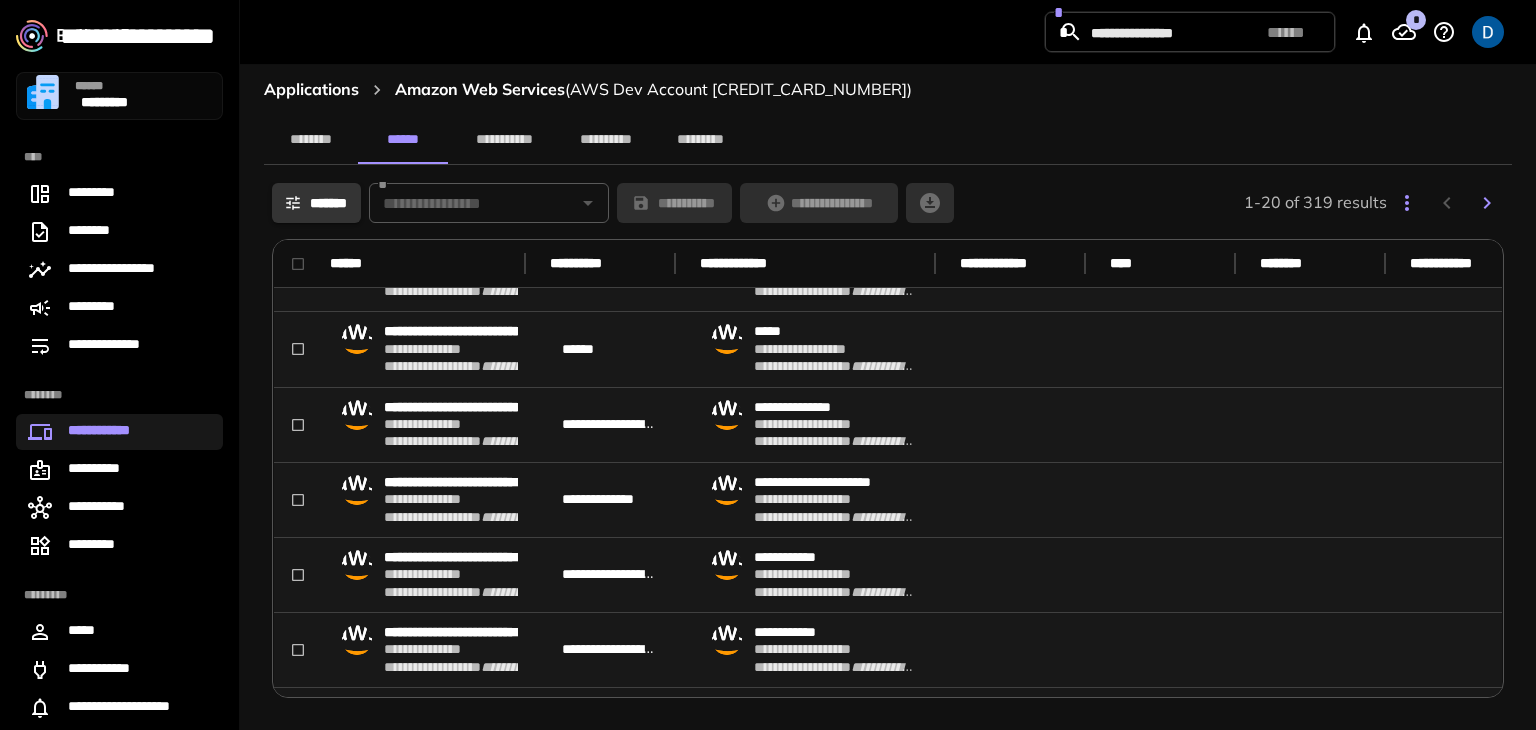scroll, scrollTop: 1105, scrollLeft: 0, axis: vertical 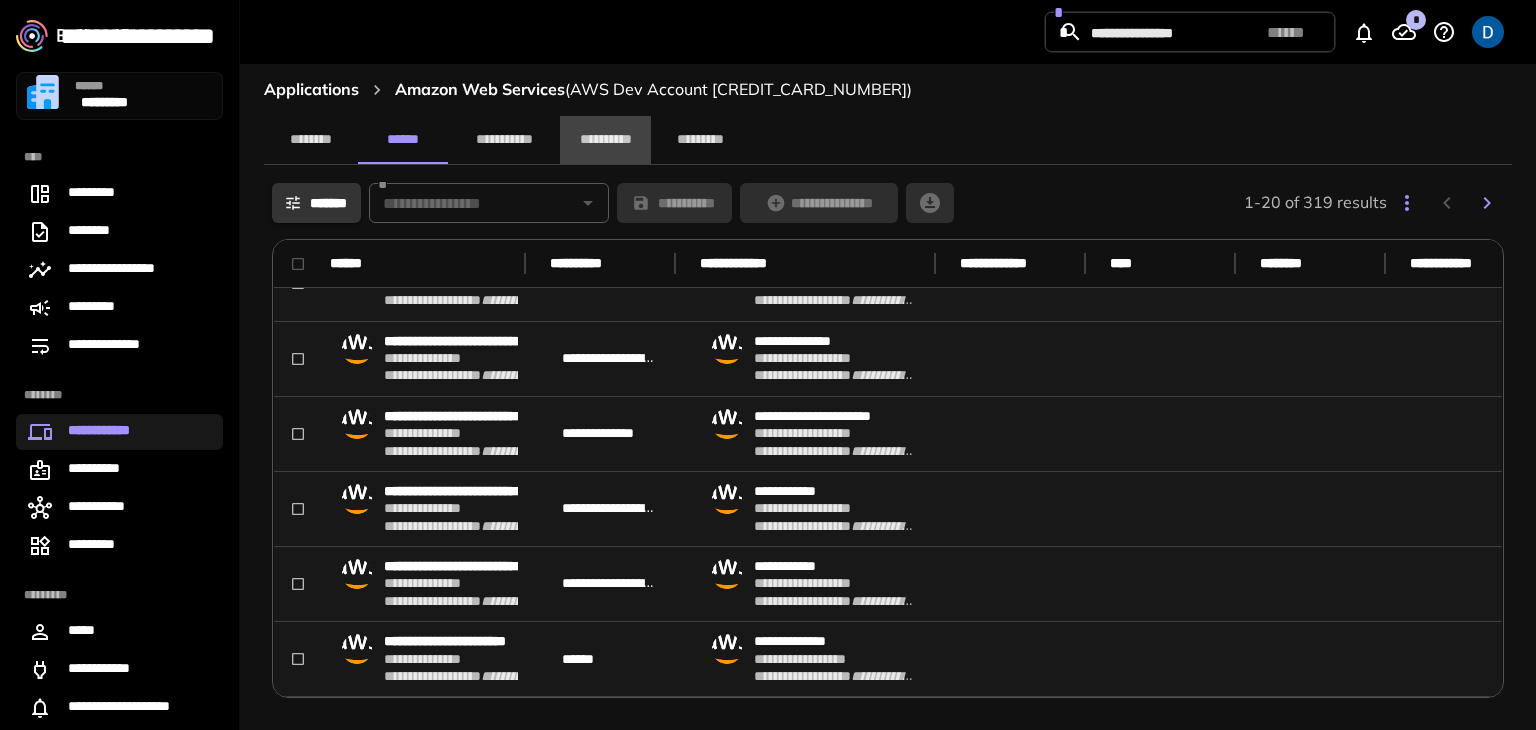 click on "**********" at bounding box center (605, 140) 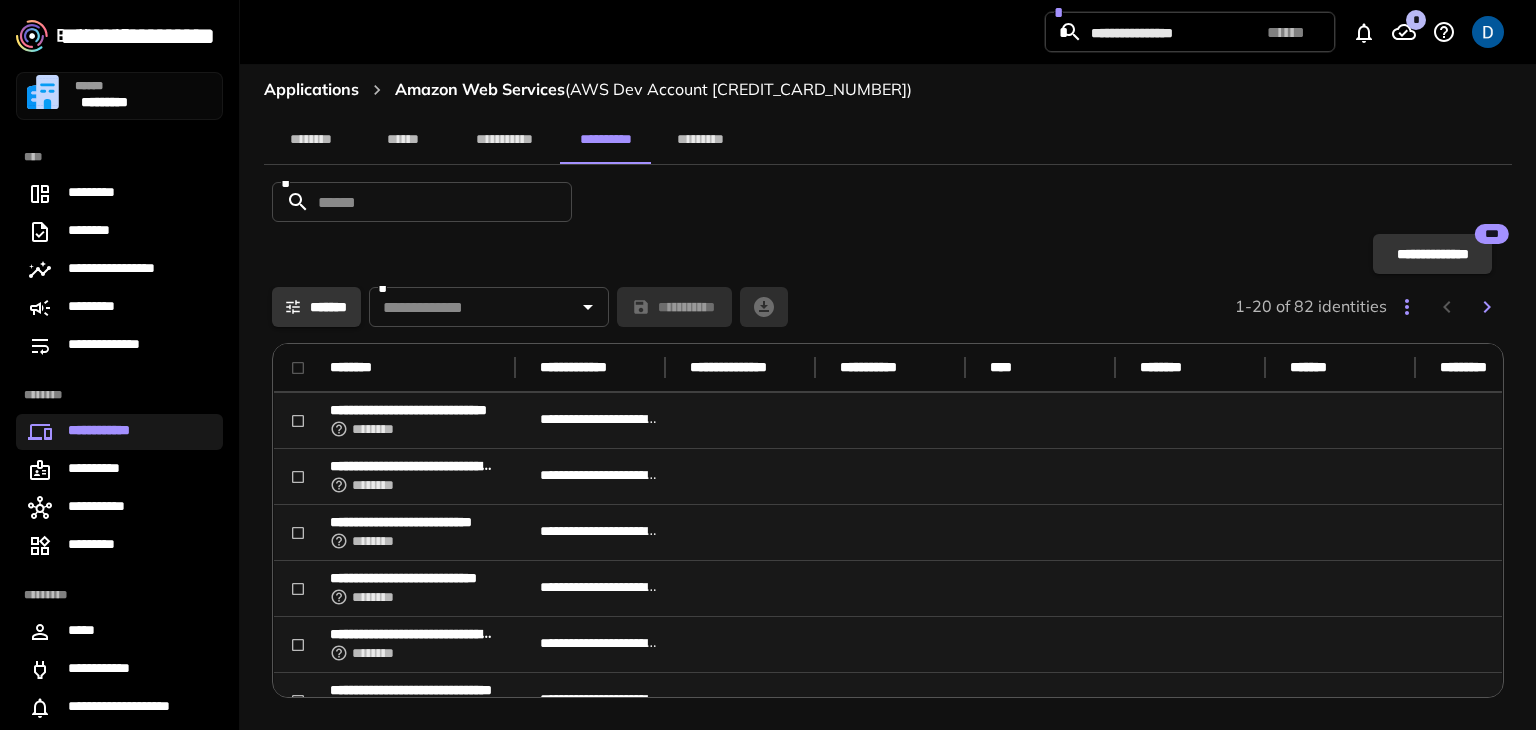 scroll, scrollTop: 0, scrollLeft: 0, axis: both 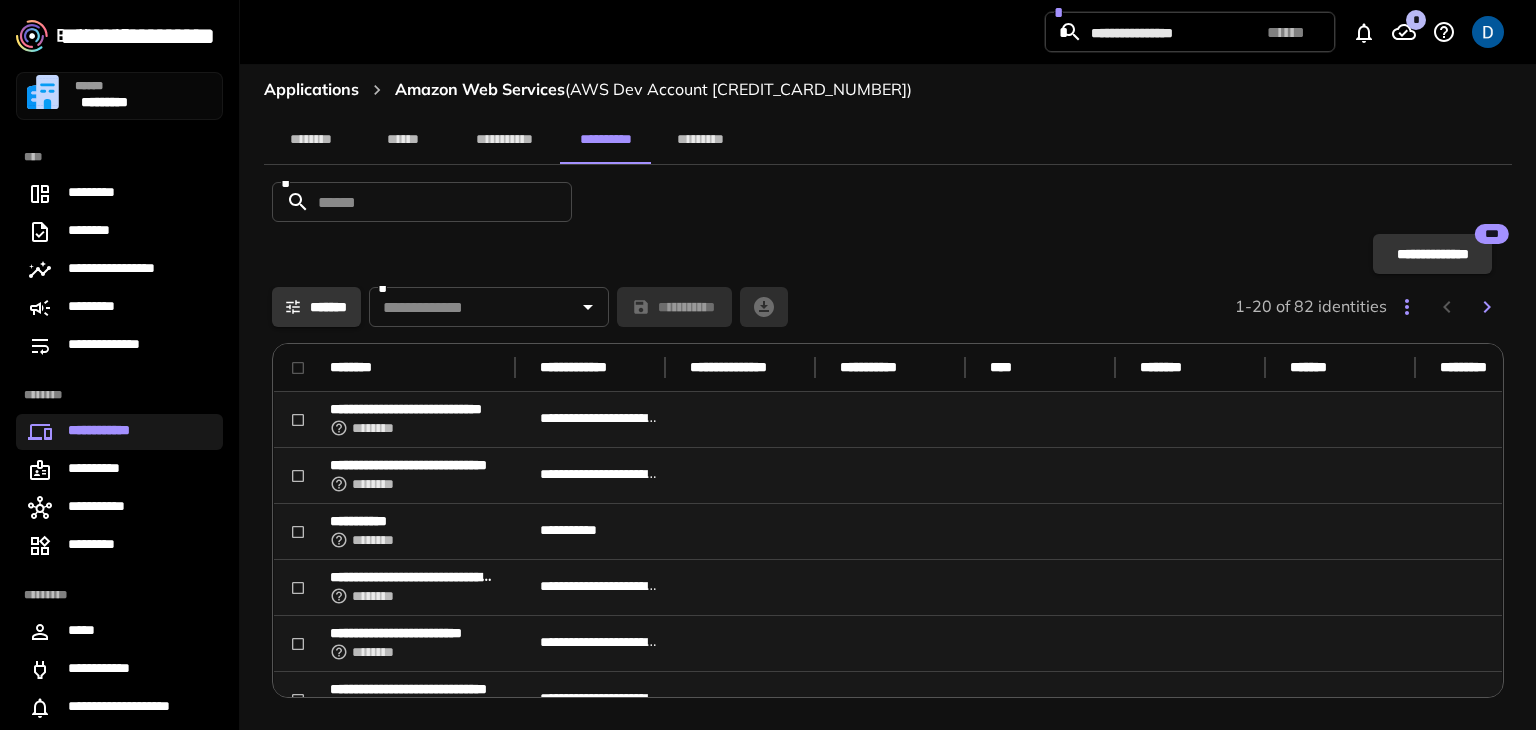 click on "applications" at bounding box center [311, 90] 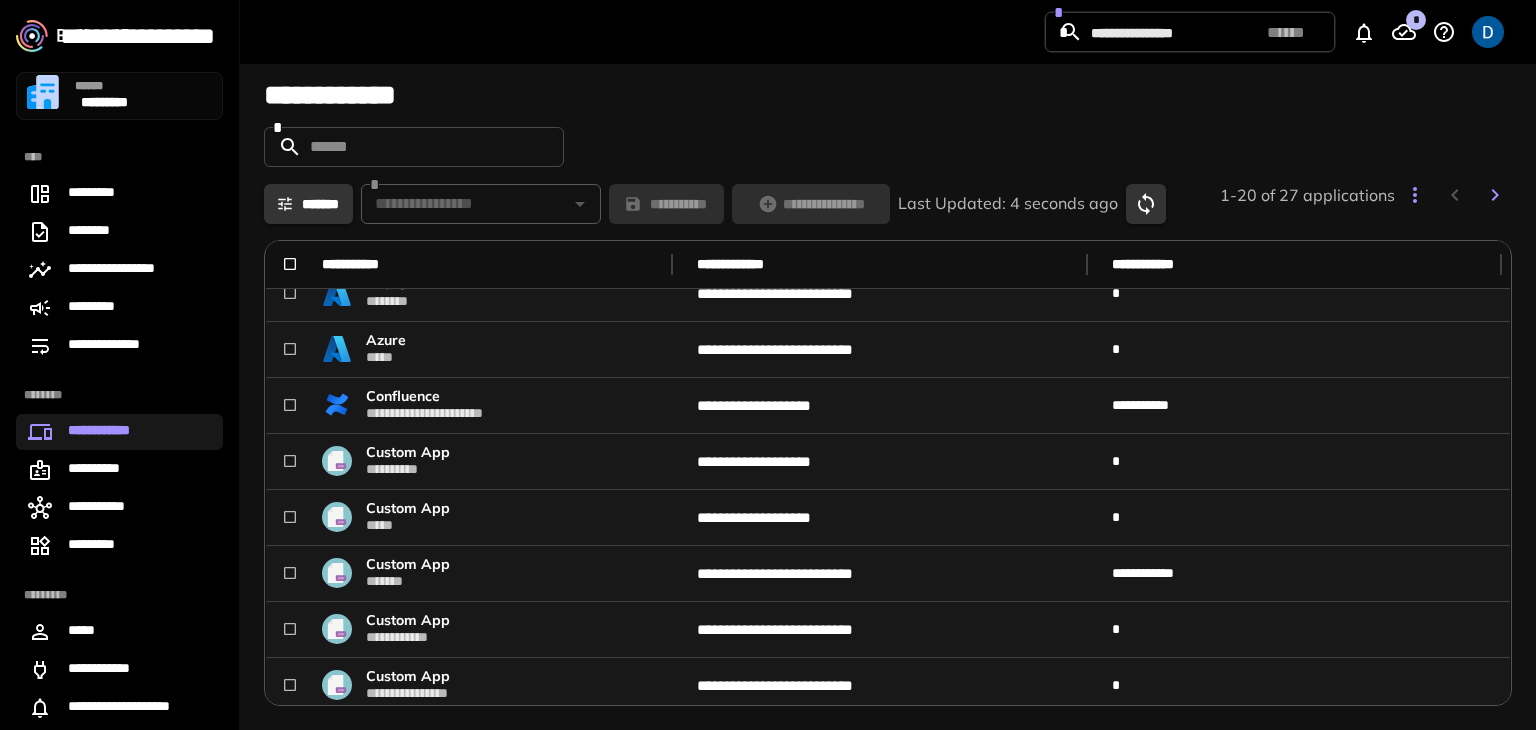 scroll, scrollTop: 704, scrollLeft: 0, axis: vertical 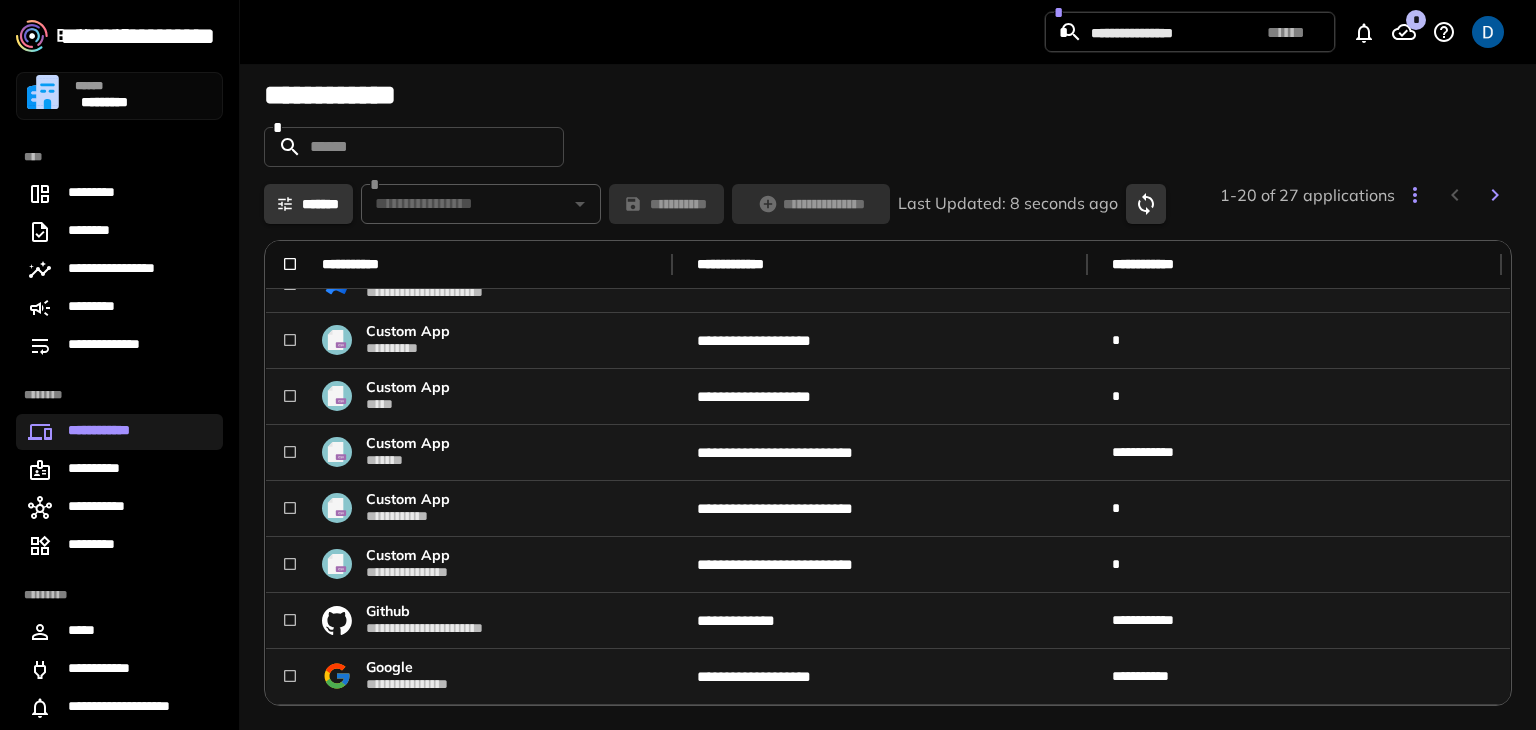 click on "**********" at bounding box center [888, 95] 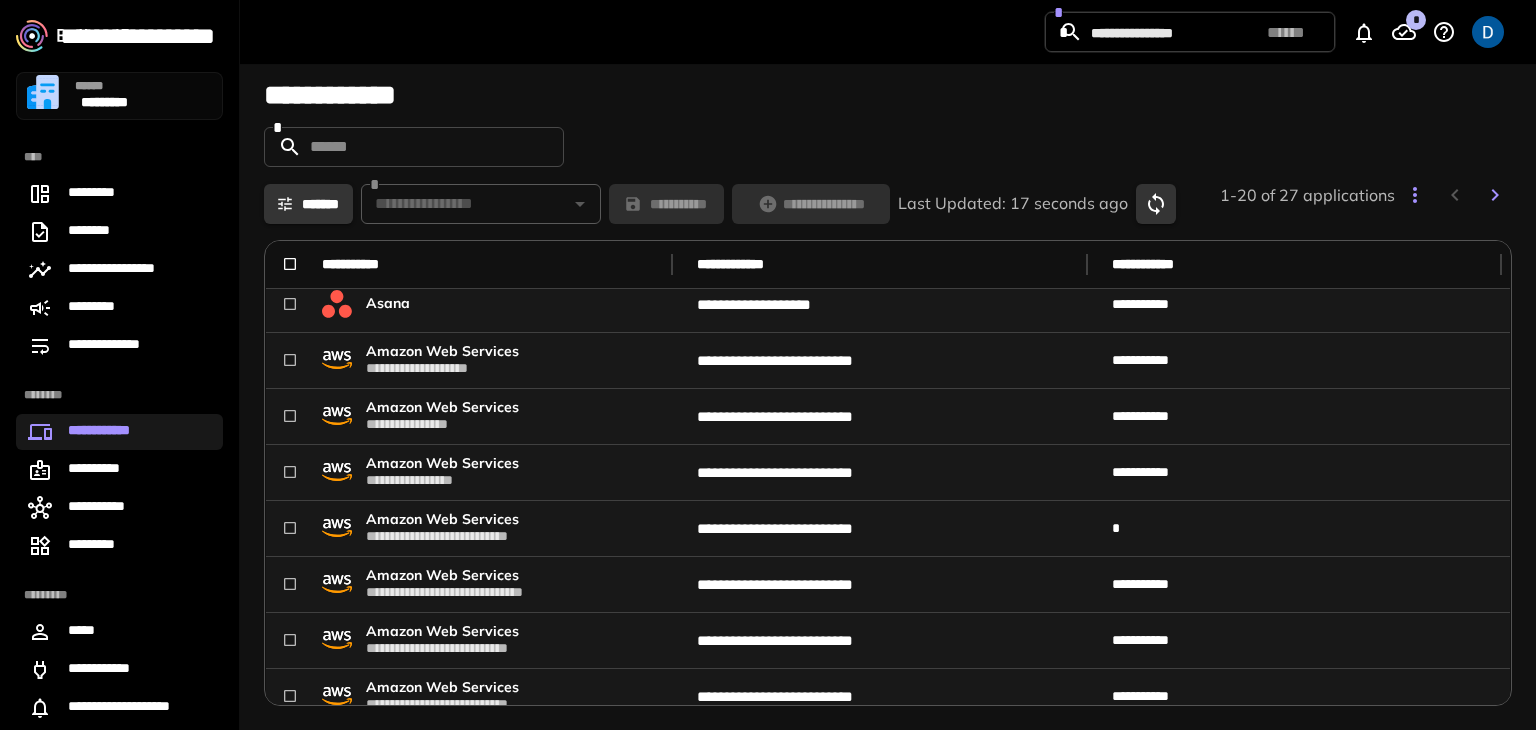 scroll, scrollTop: 0, scrollLeft: 0, axis: both 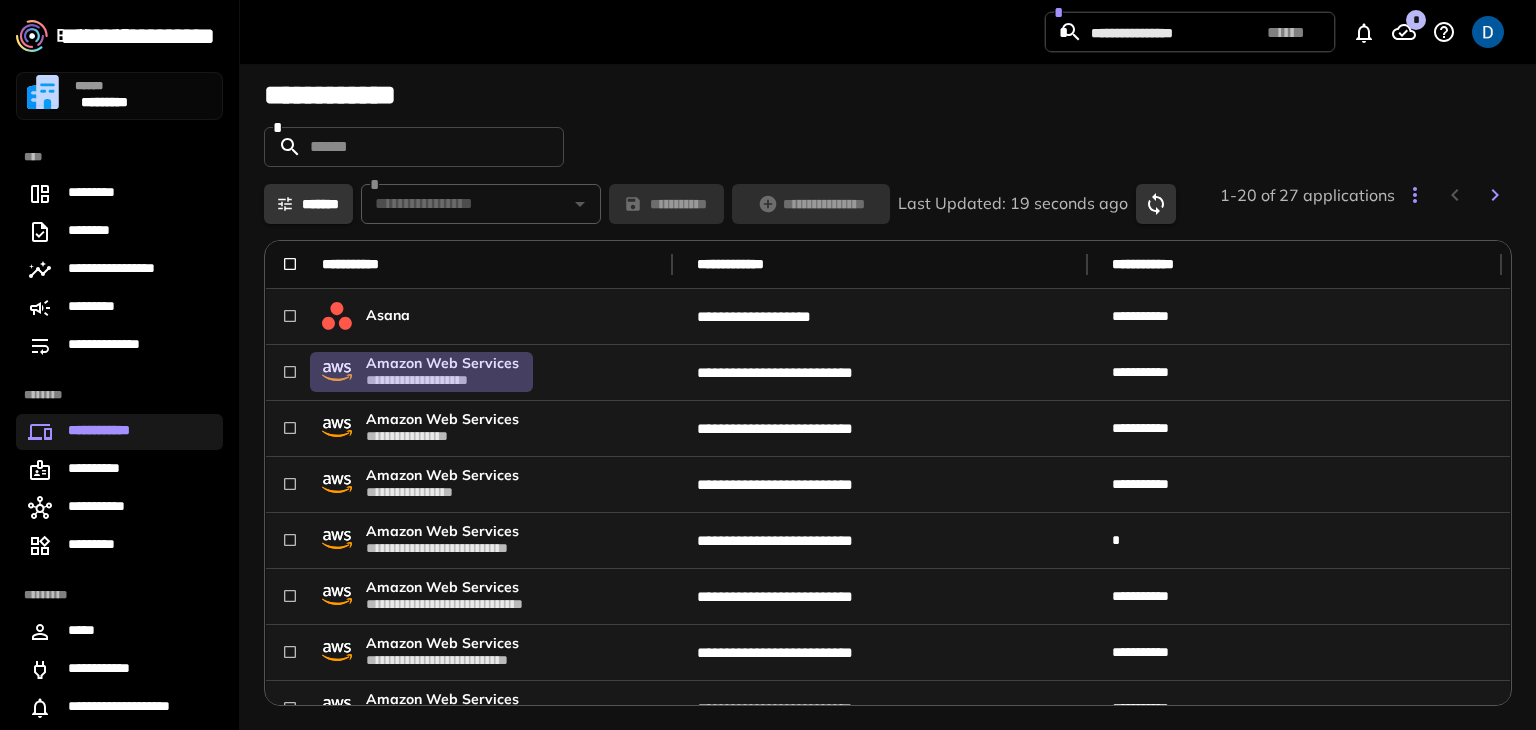 click on "Amazon Web Services" at bounding box center [442, 363] 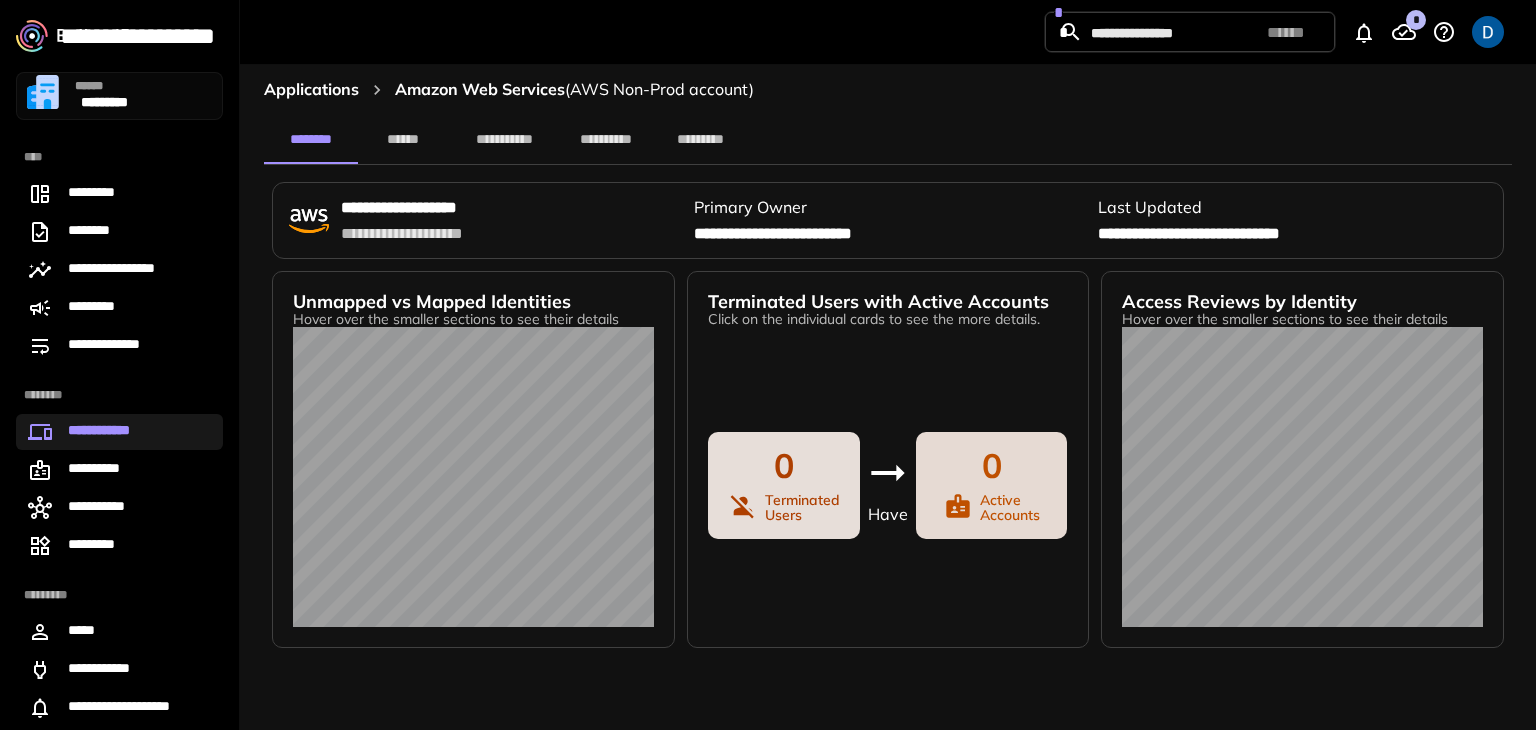 click on "applications" at bounding box center (311, 90) 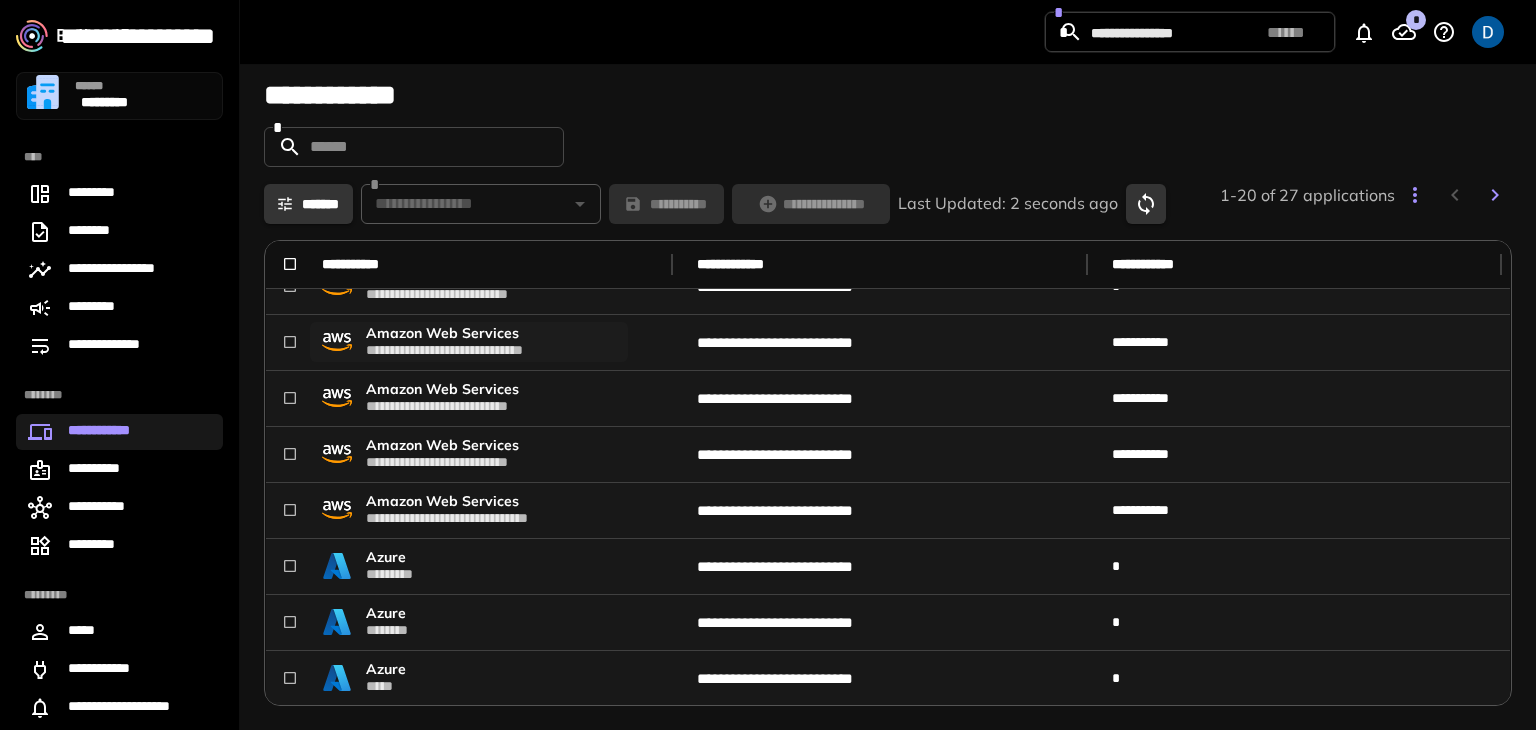 scroll, scrollTop: 255, scrollLeft: 0, axis: vertical 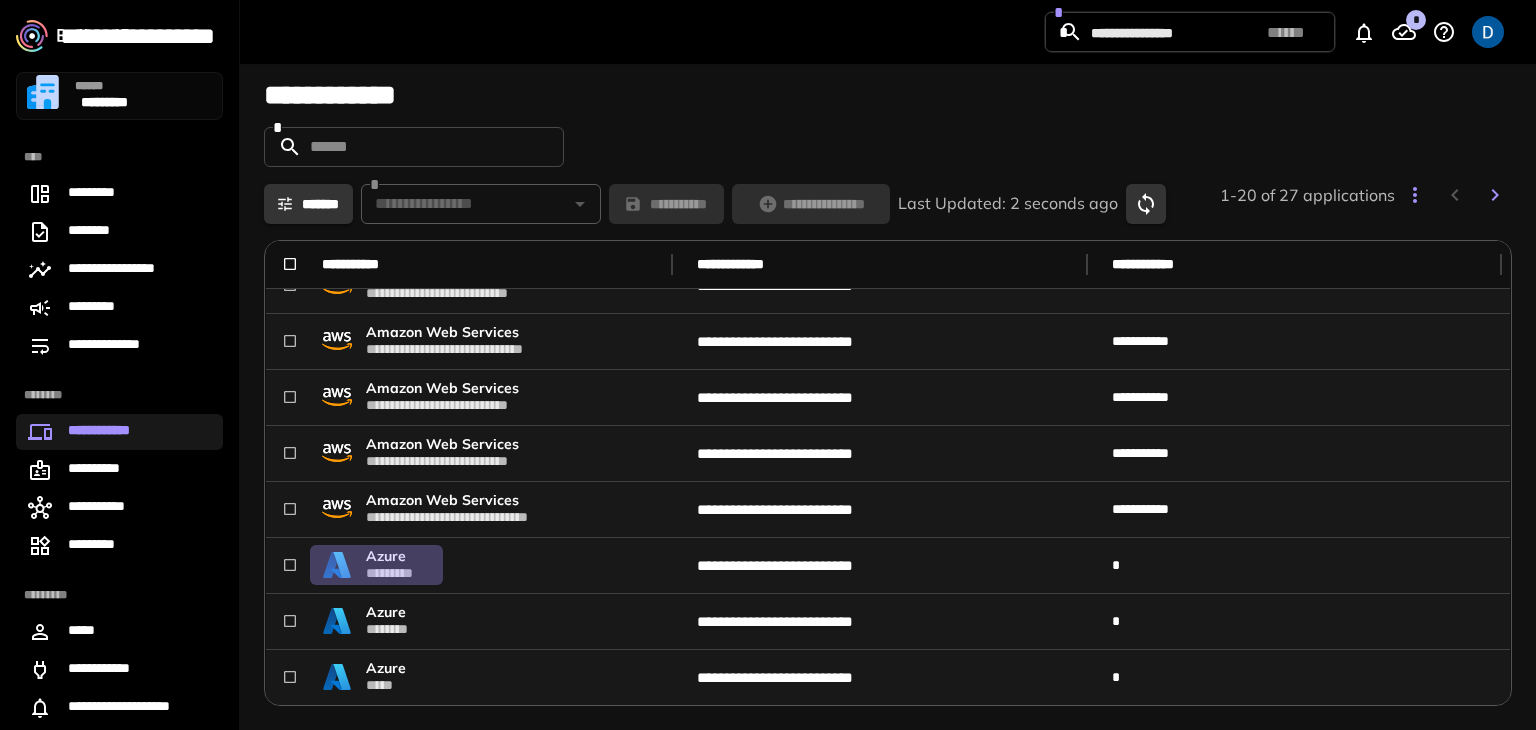 click on "Azure *********" at bounding box center [398, 565] 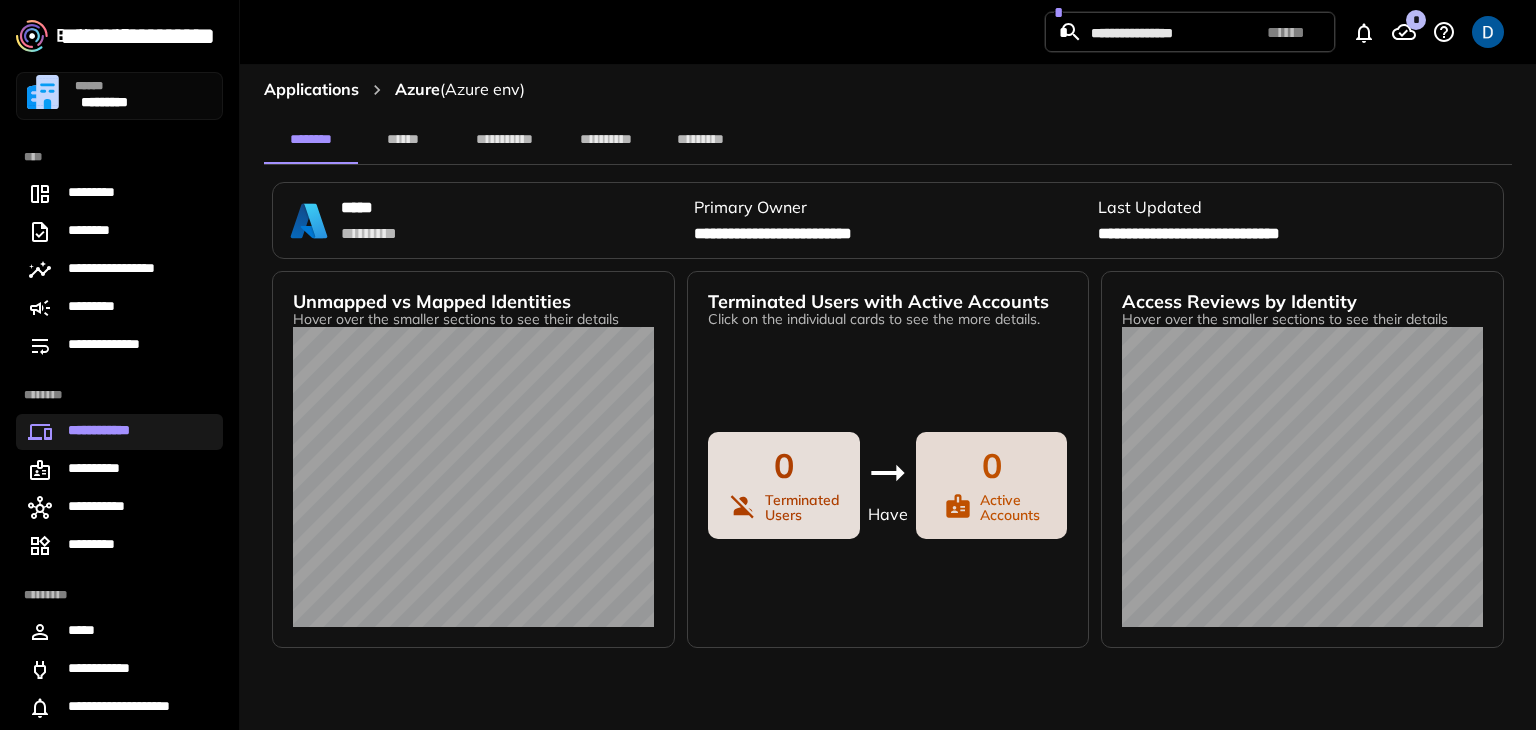 click on "**********" at bounding box center (888, 393) 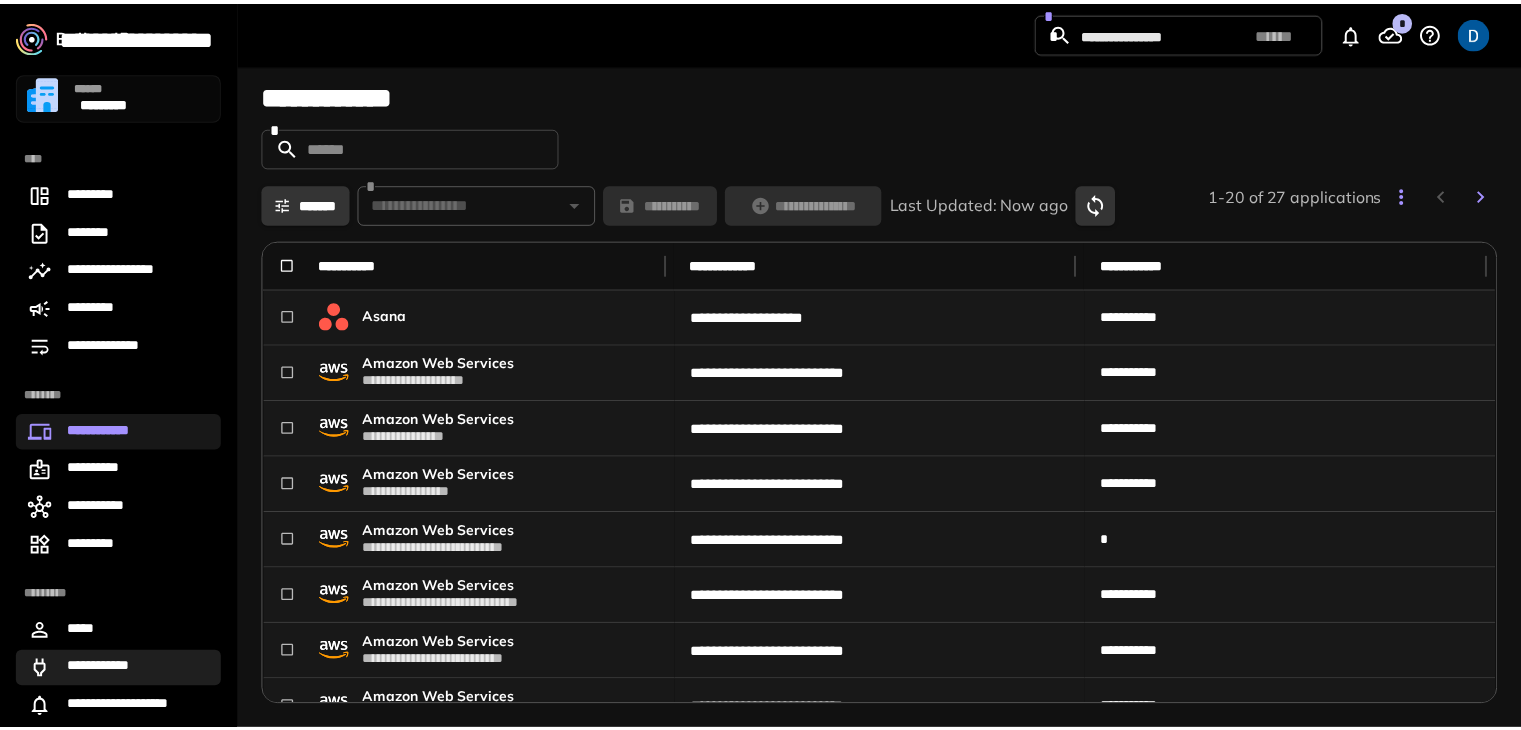scroll, scrollTop: 34, scrollLeft: 0, axis: vertical 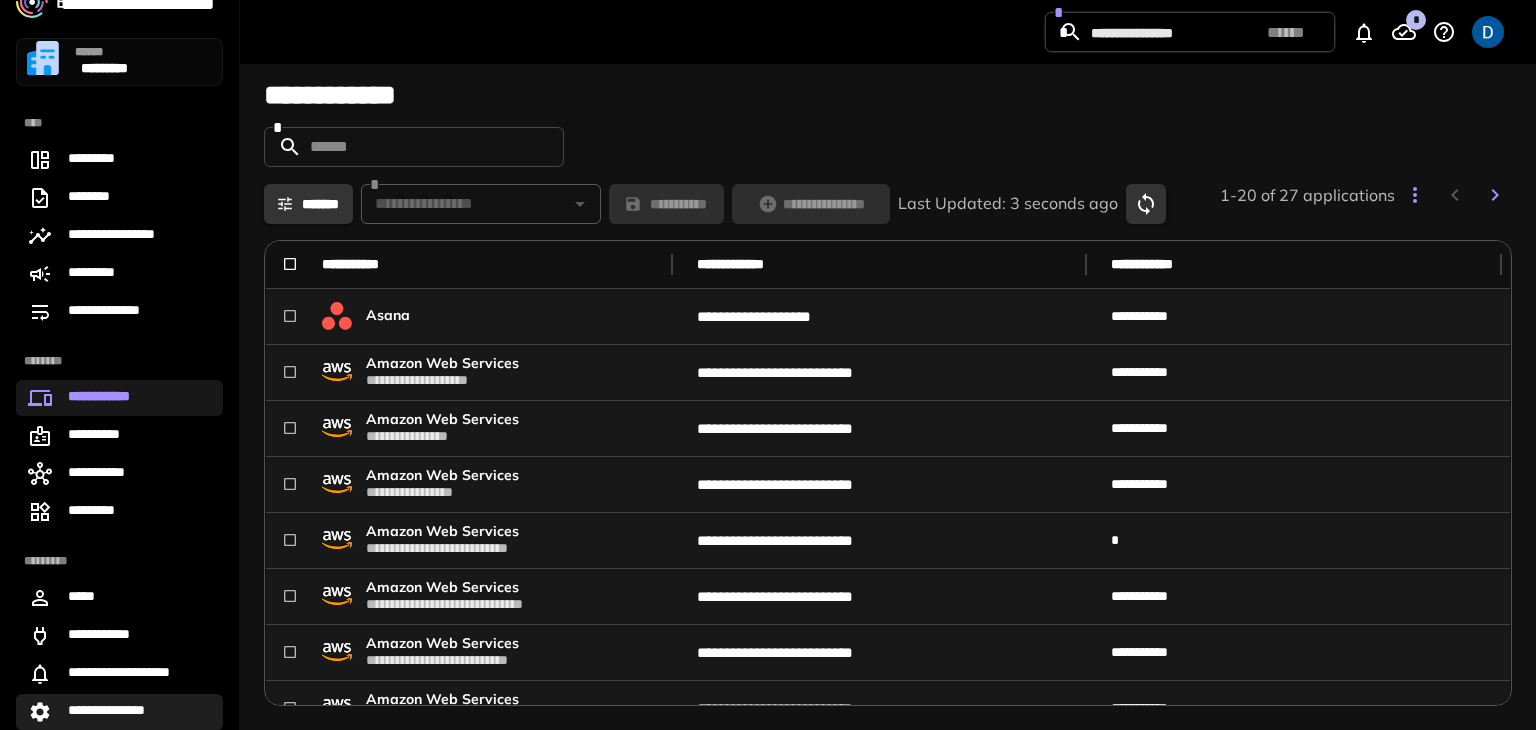 click on "**********" at bounding box center (115, 712) 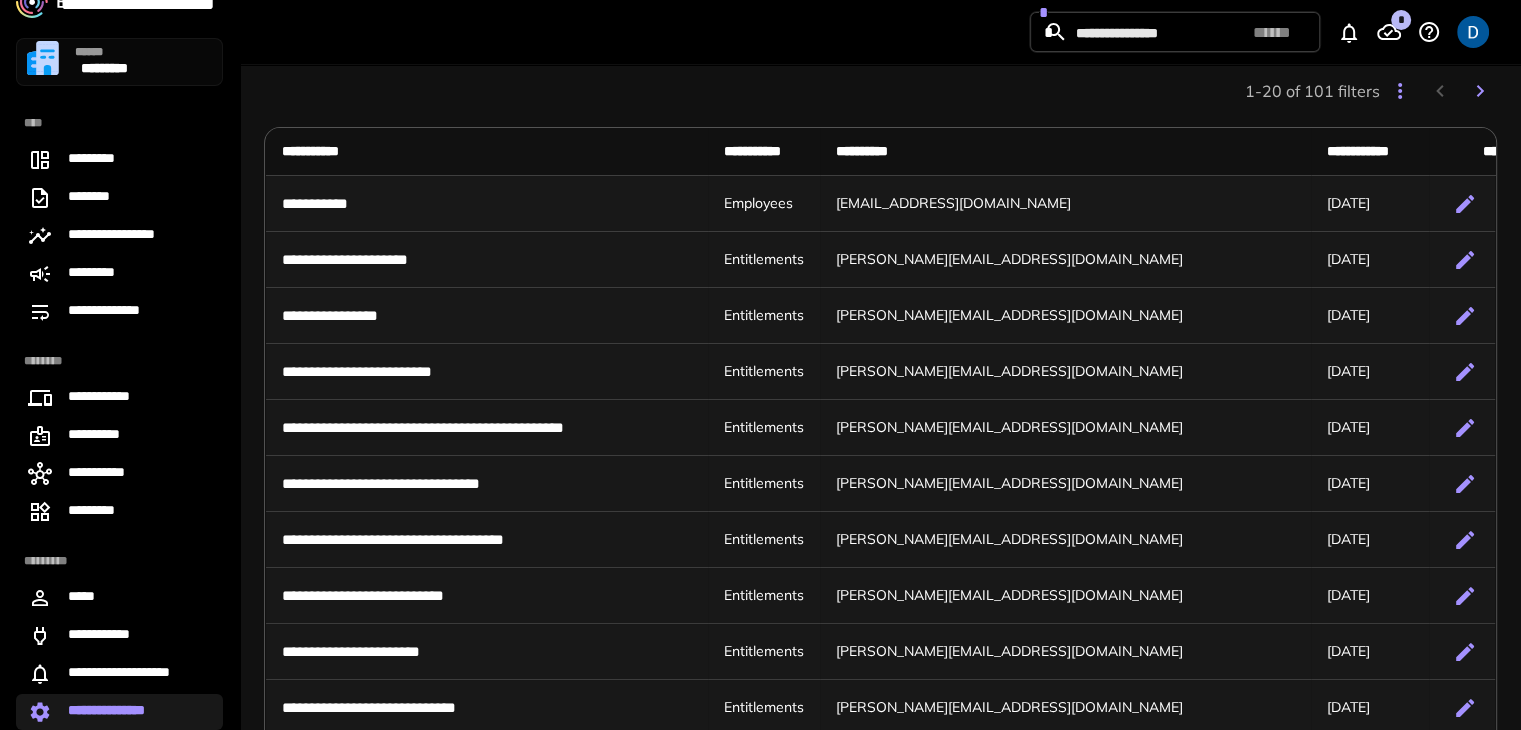 scroll, scrollTop: 219, scrollLeft: 0, axis: vertical 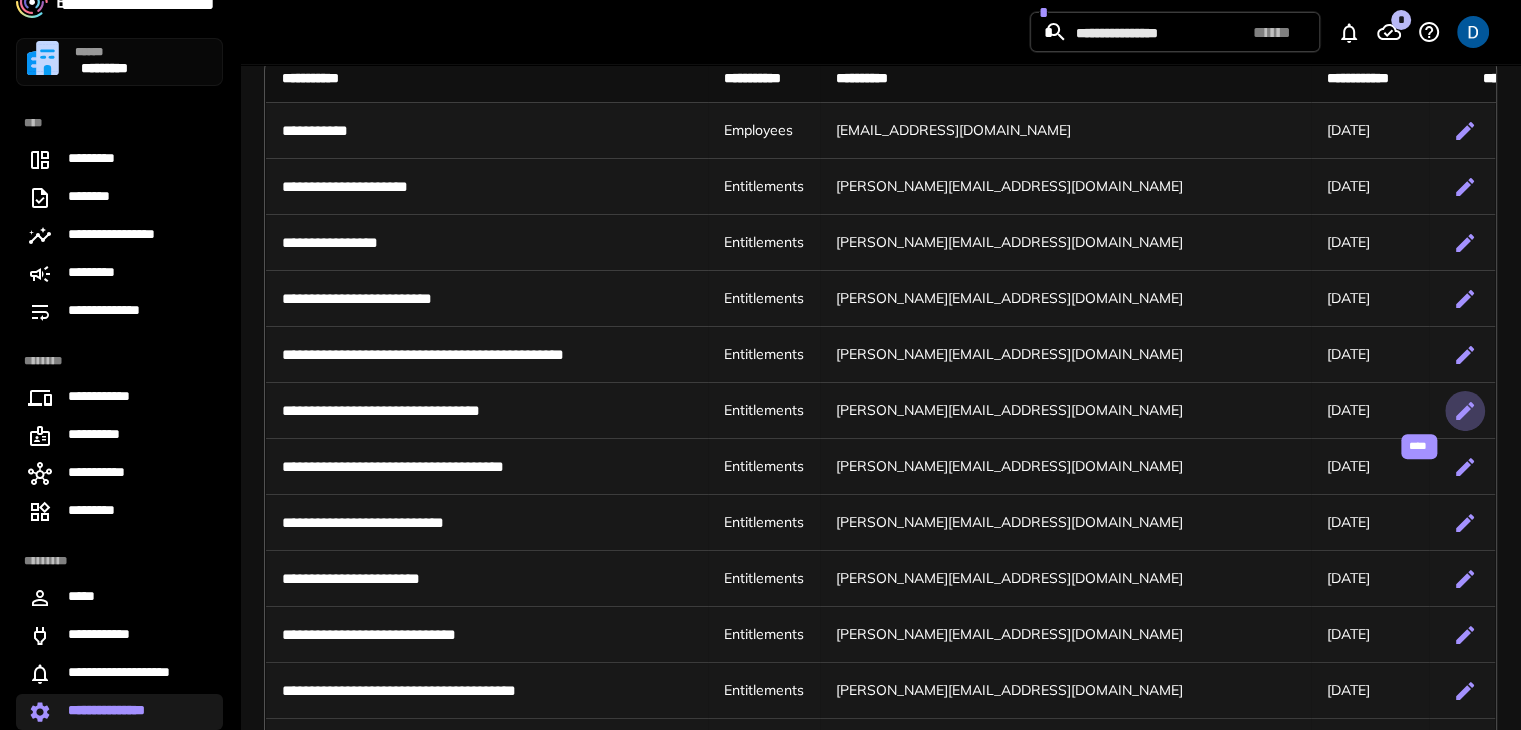 click 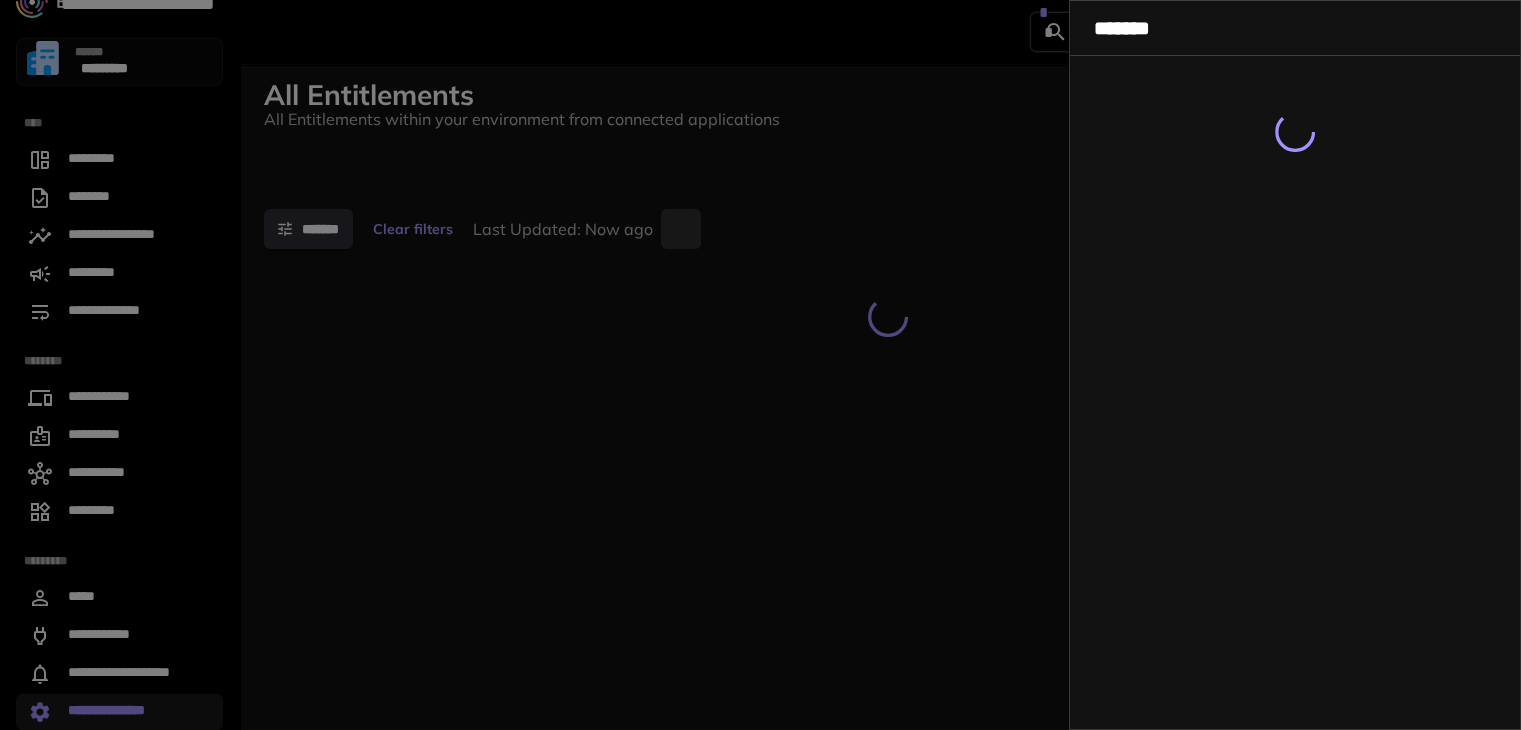 scroll, scrollTop: 0, scrollLeft: 0, axis: both 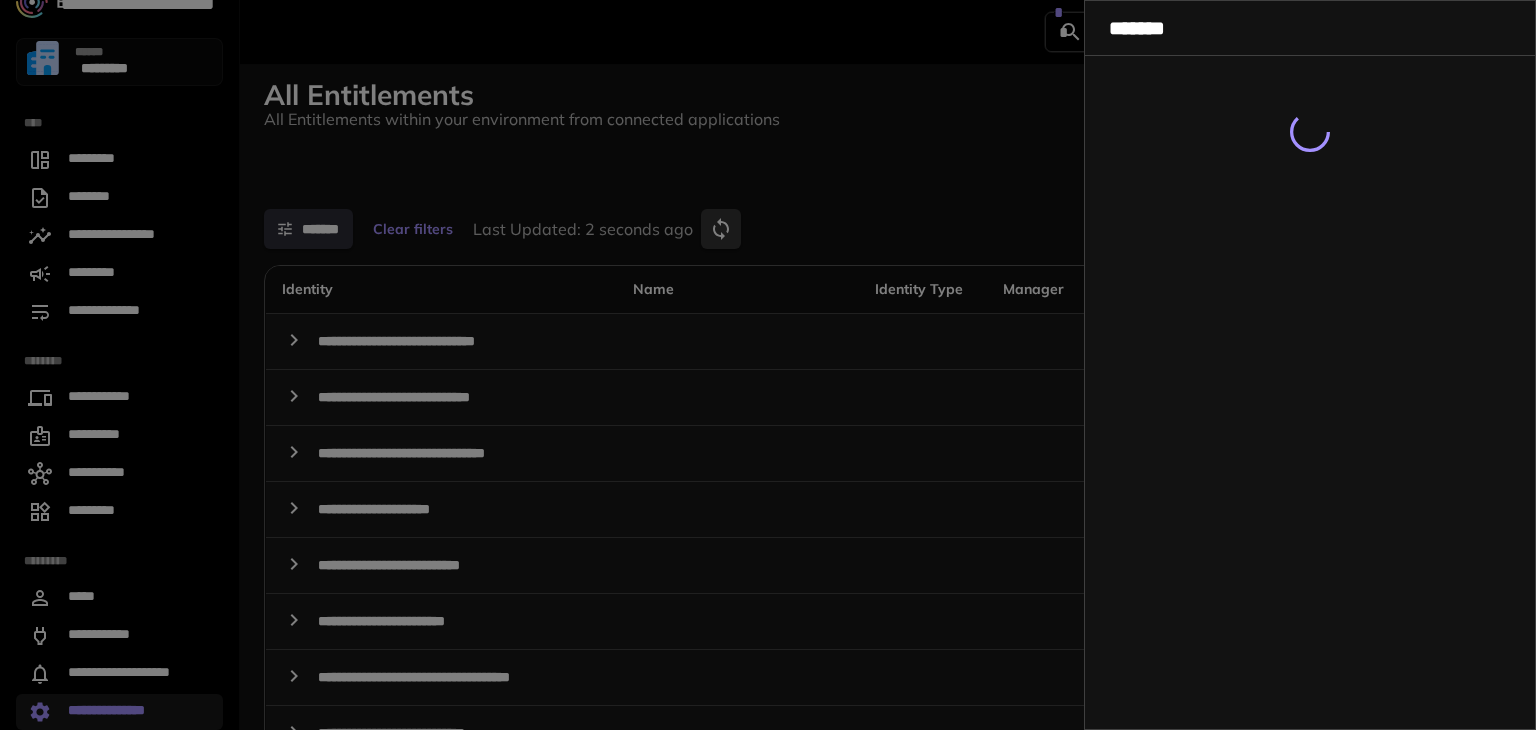 click at bounding box center [768, 365] 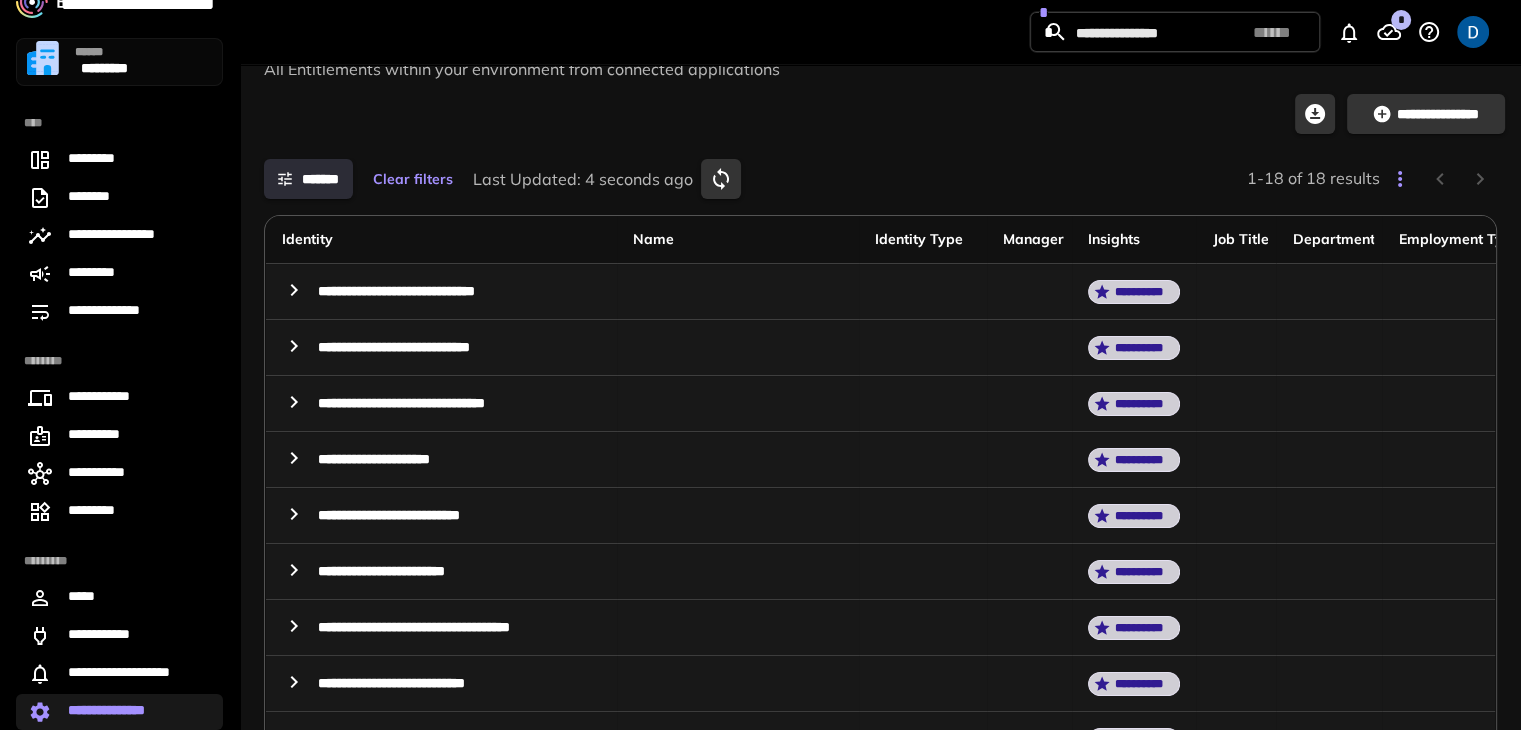 scroll, scrollTop: 136, scrollLeft: 0, axis: vertical 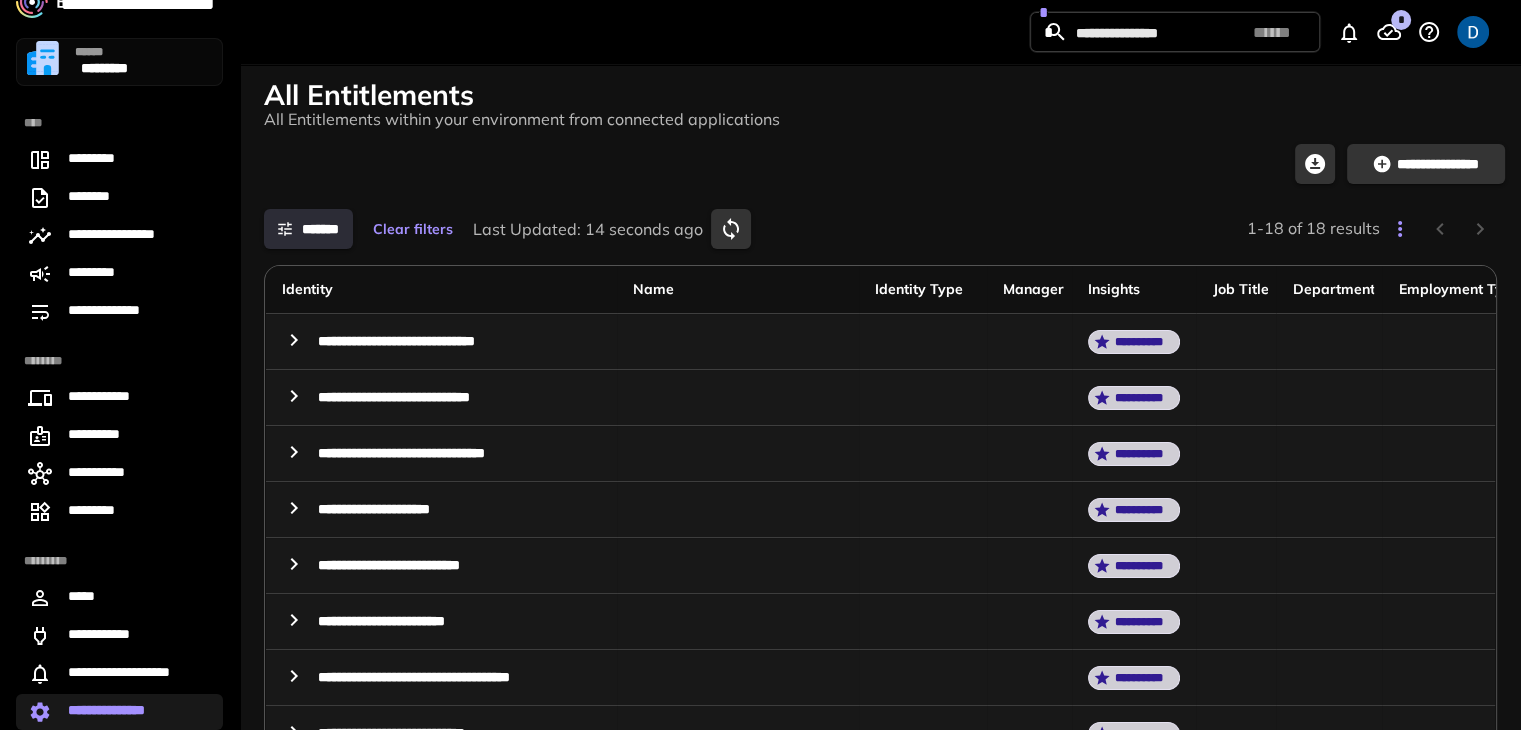 click on "All Entitlements All Entitlements within your environment from connected applications" at bounding box center (880, 100) 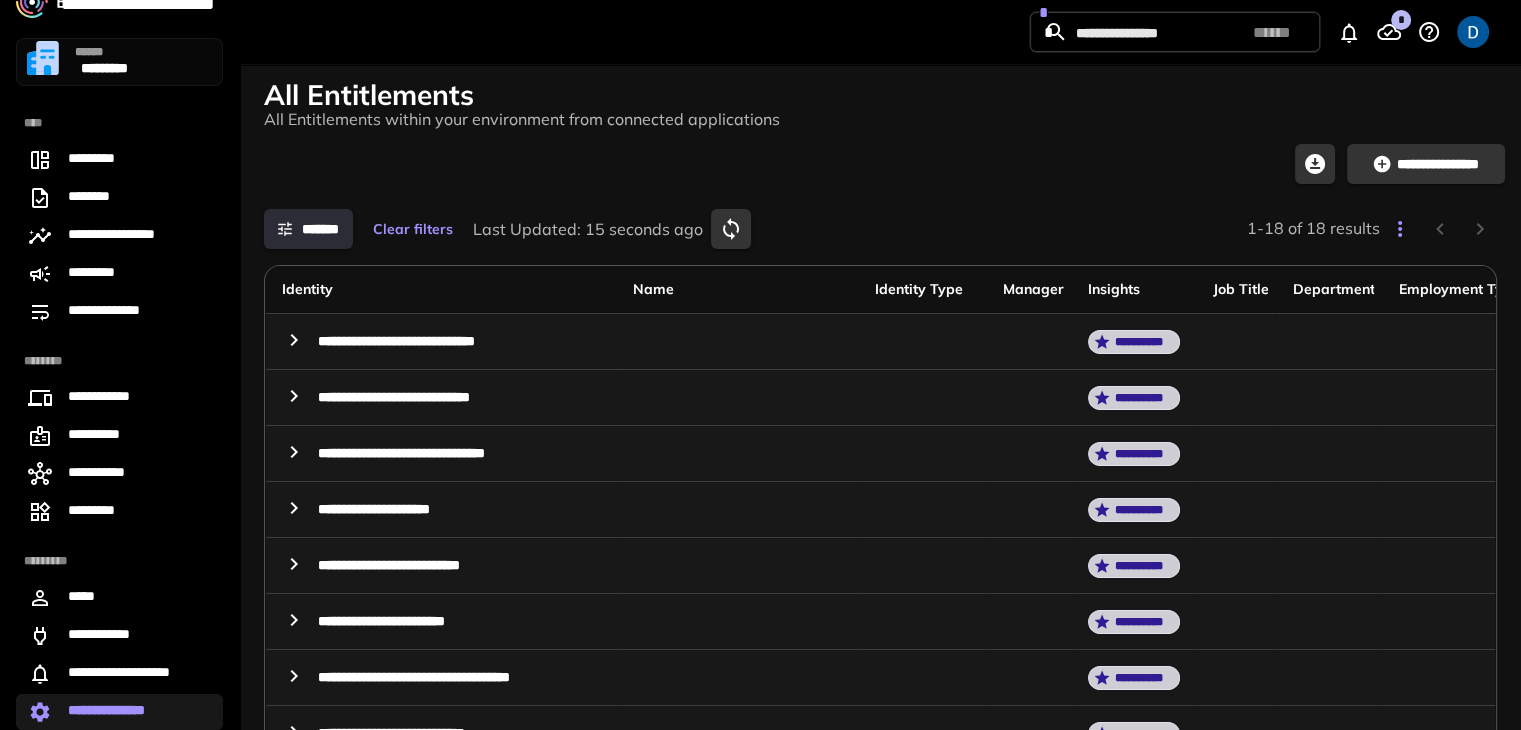 click on "**********" at bounding box center [117, 712] 